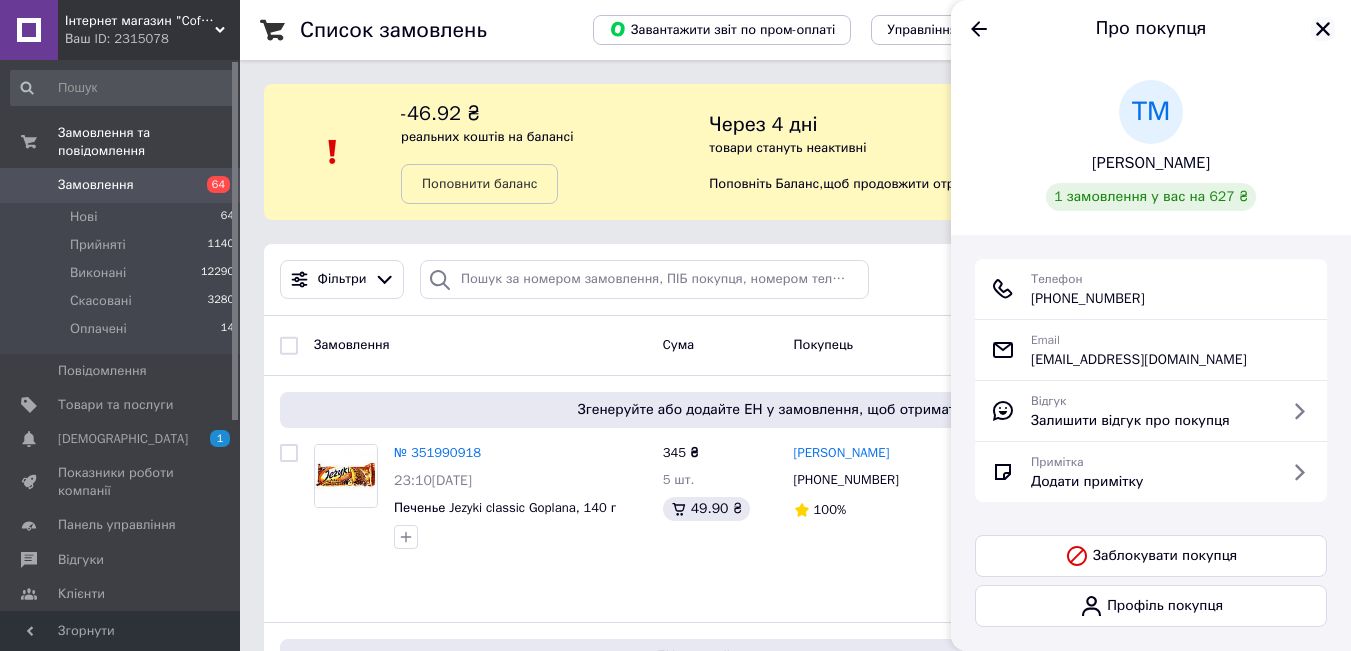 click 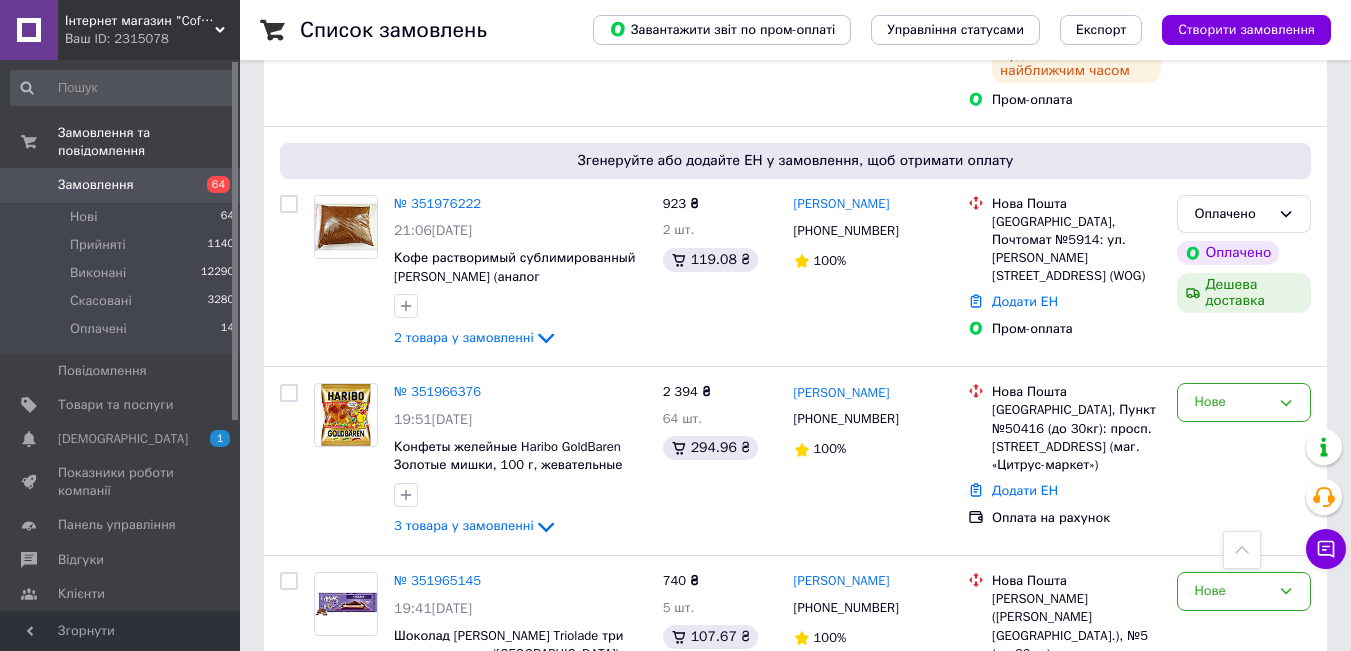 scroll, scrollTop: 800, scrollLeft: 0, axis: vertical 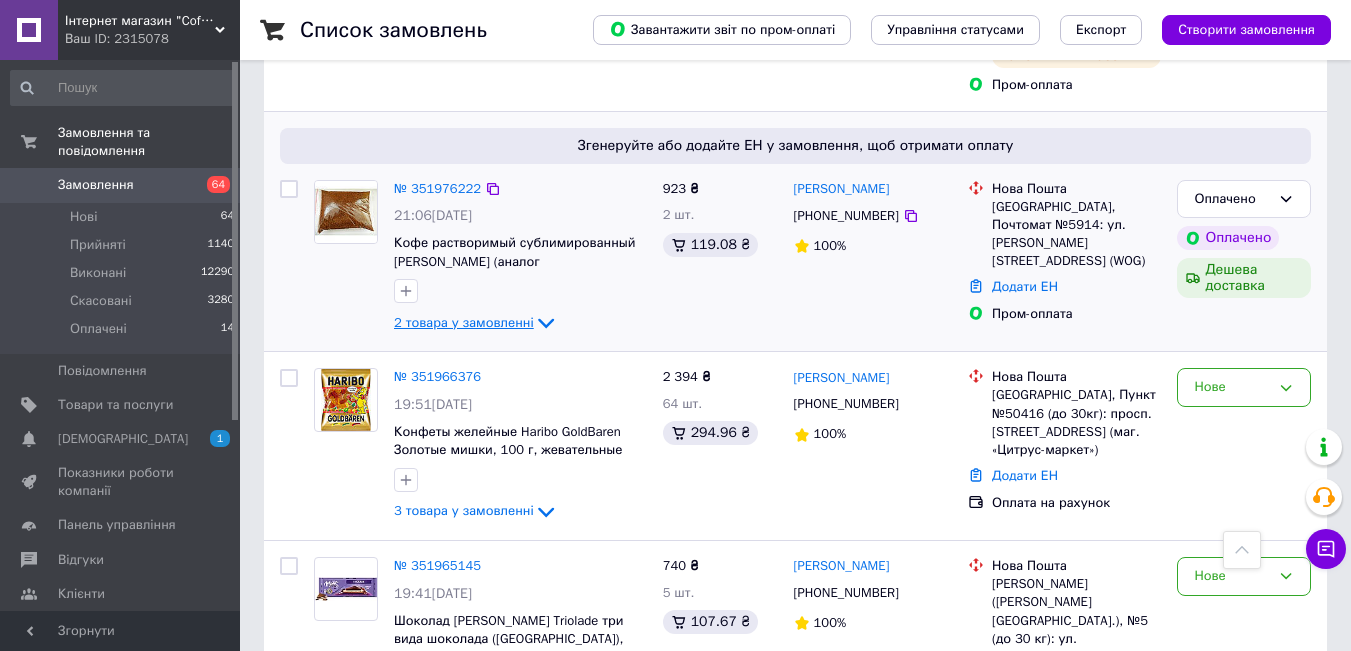 click on "2 товара у замовленні" at bounding box center [464, 322] 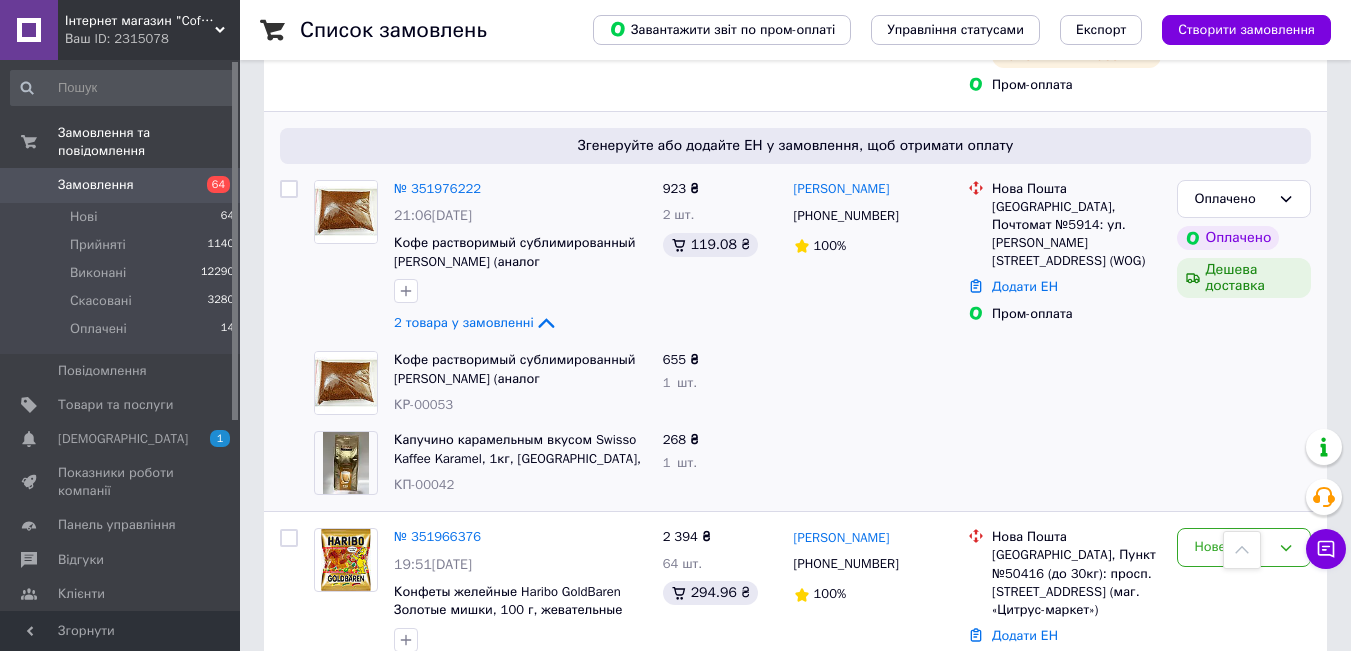 click on "64" at bounding box center [212, 185] 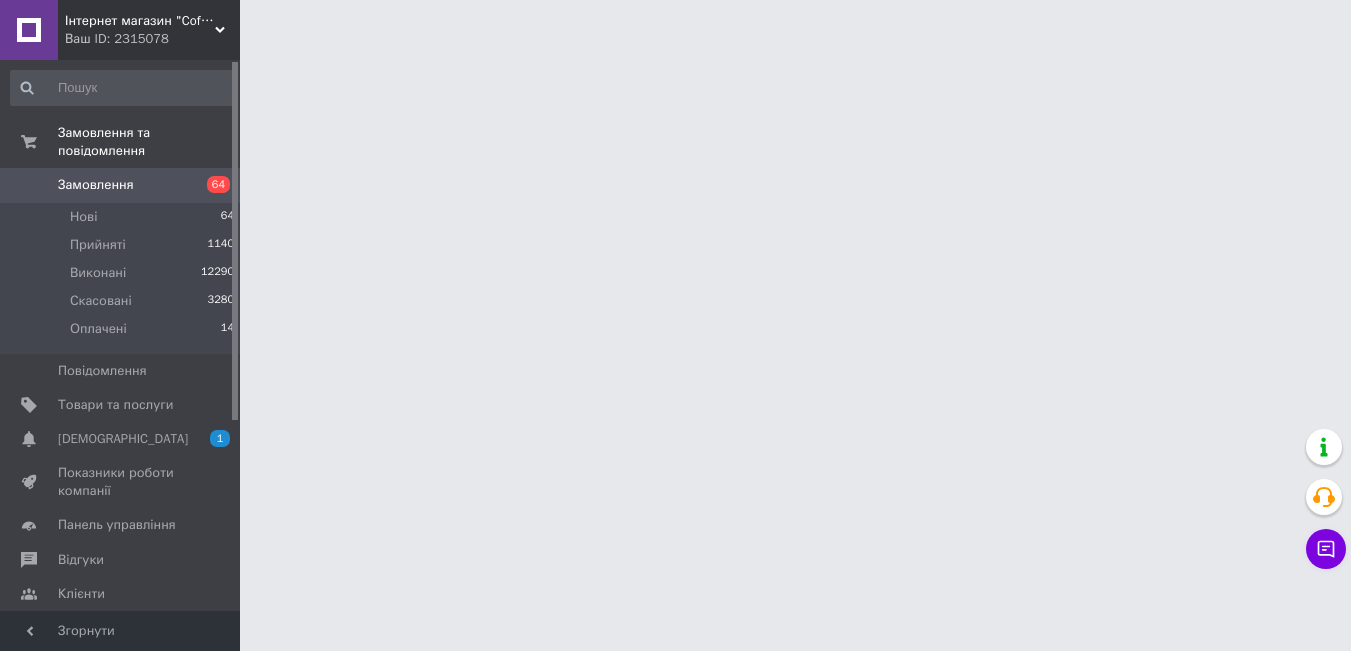 scroll, scrollTop: 0, scrollLeft: 0, axis: both 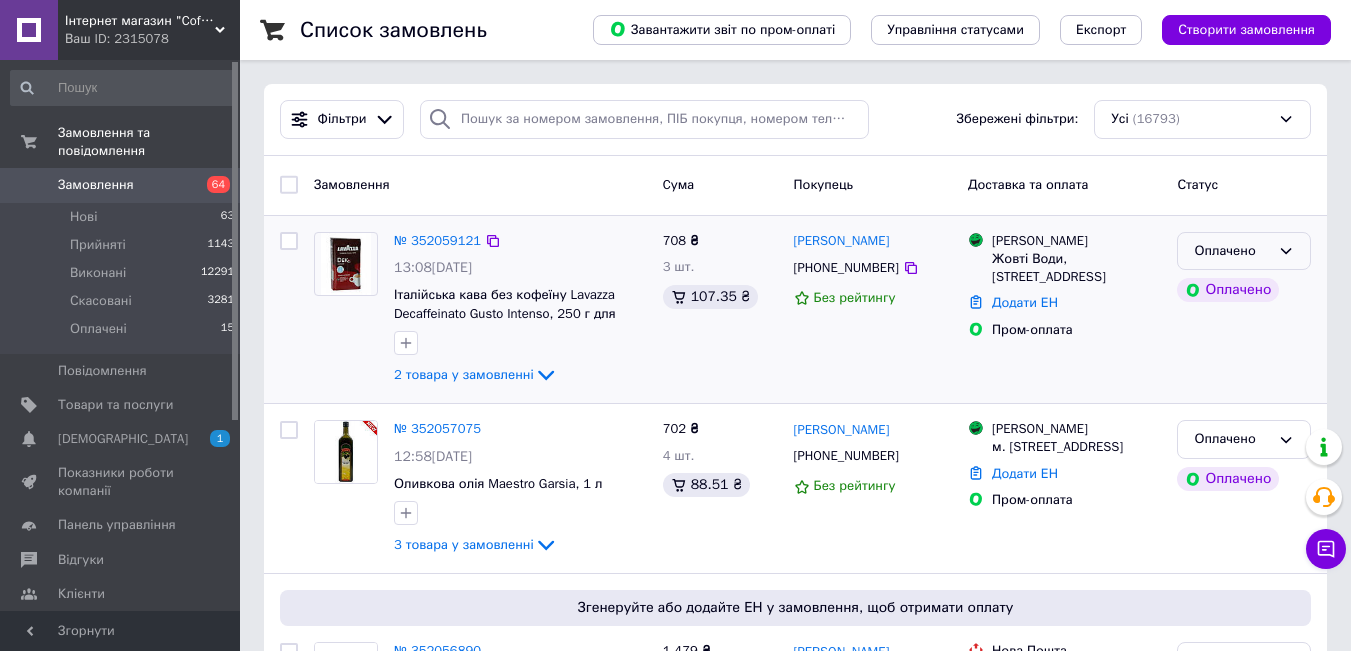 click on "Оплачено" at bounding box center (1232, 251) 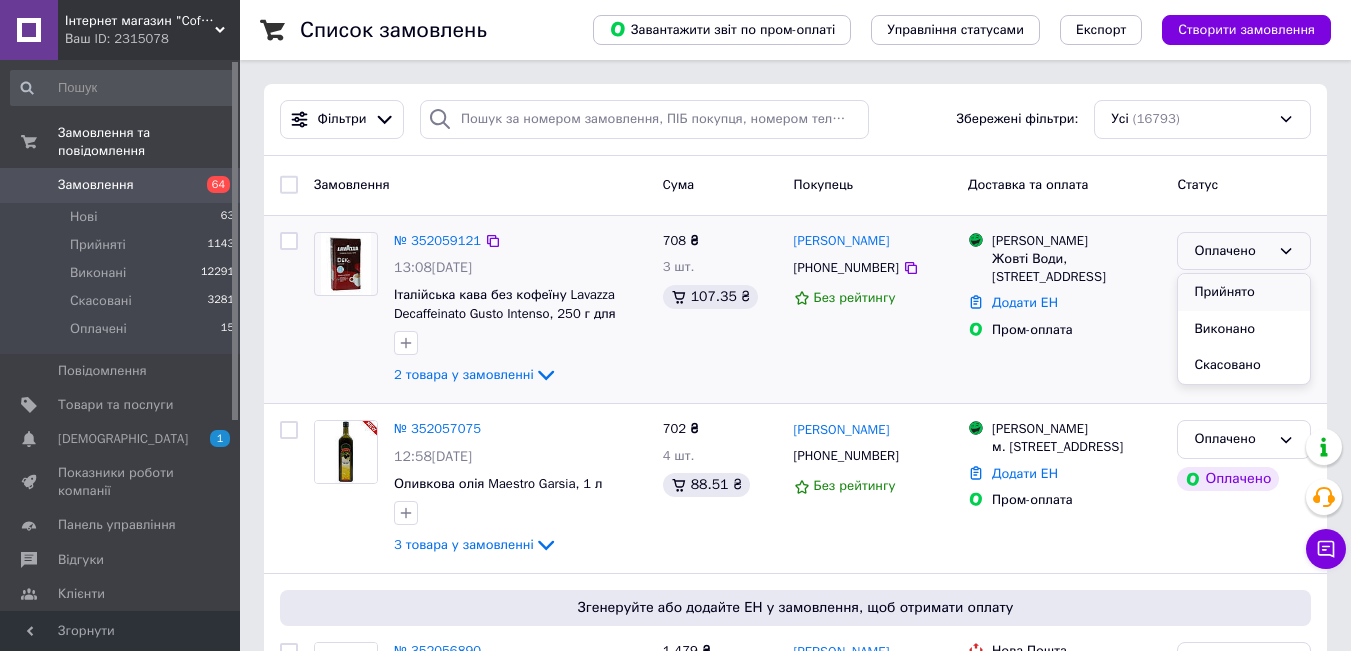 click on "Прийнято" at bounding box center (1244, 292) 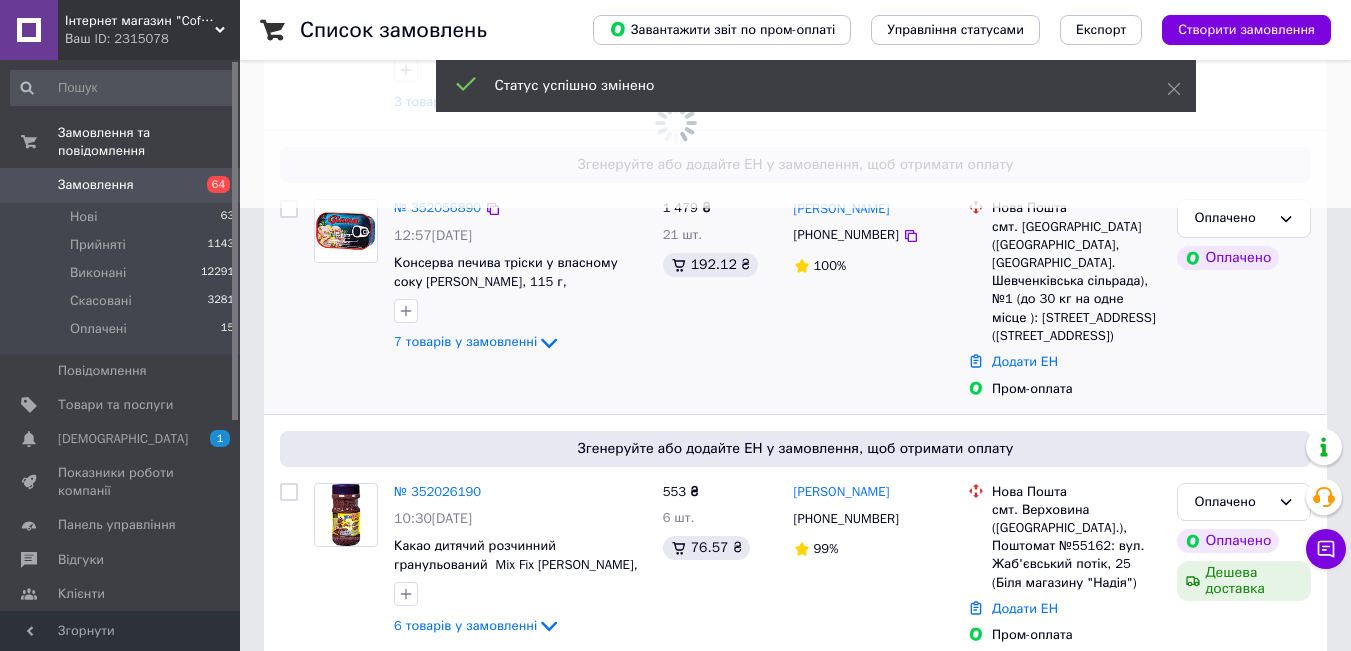 scroll, scrollTop: 500, scrollLeft: 0, axis: vertical 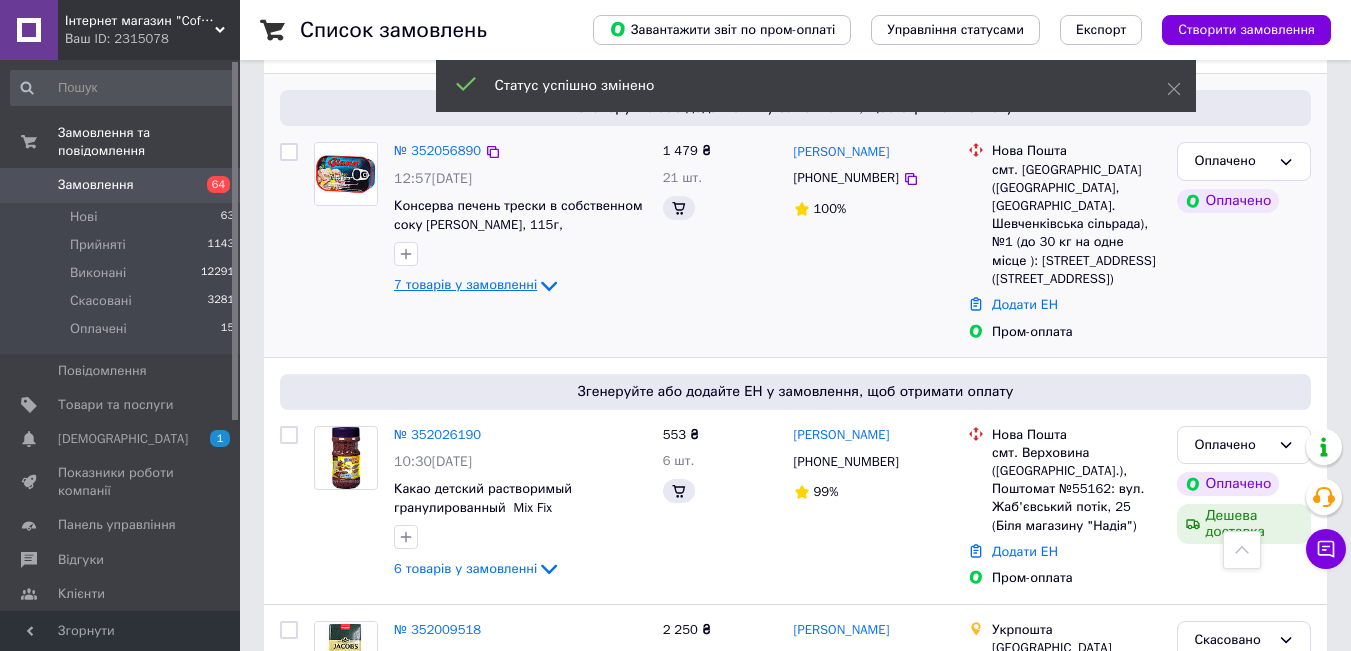 click on "7 товарів у замовленні" at bounding box center [465, 285] 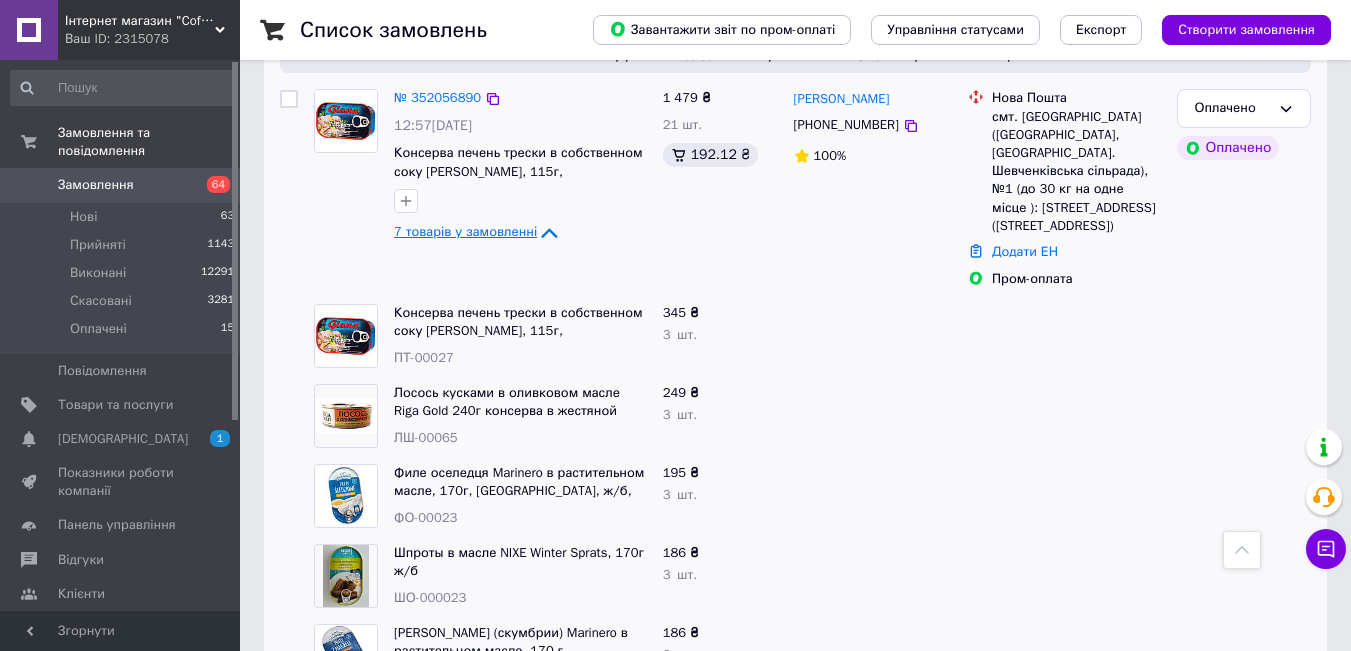 scroll, scrollTop: 500, scrollLeft: 0, axis: vertical 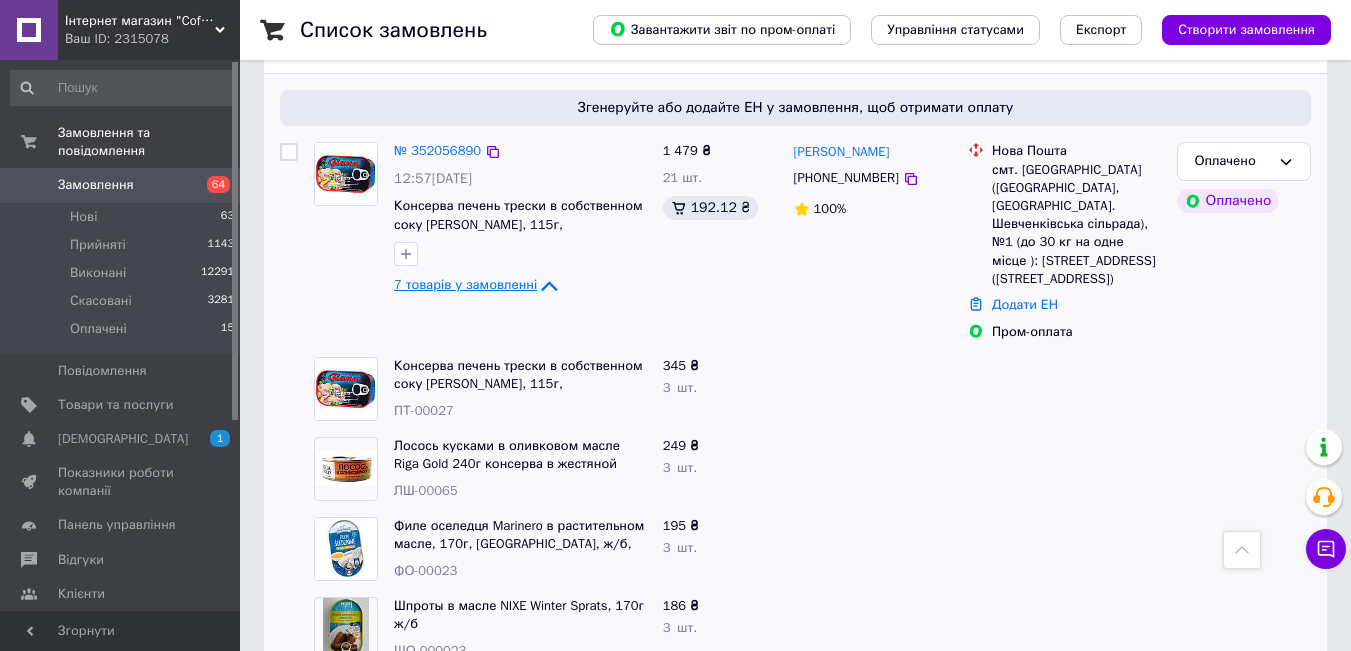click on "7 товарів у замовленні" at bounding box center [465, 285] 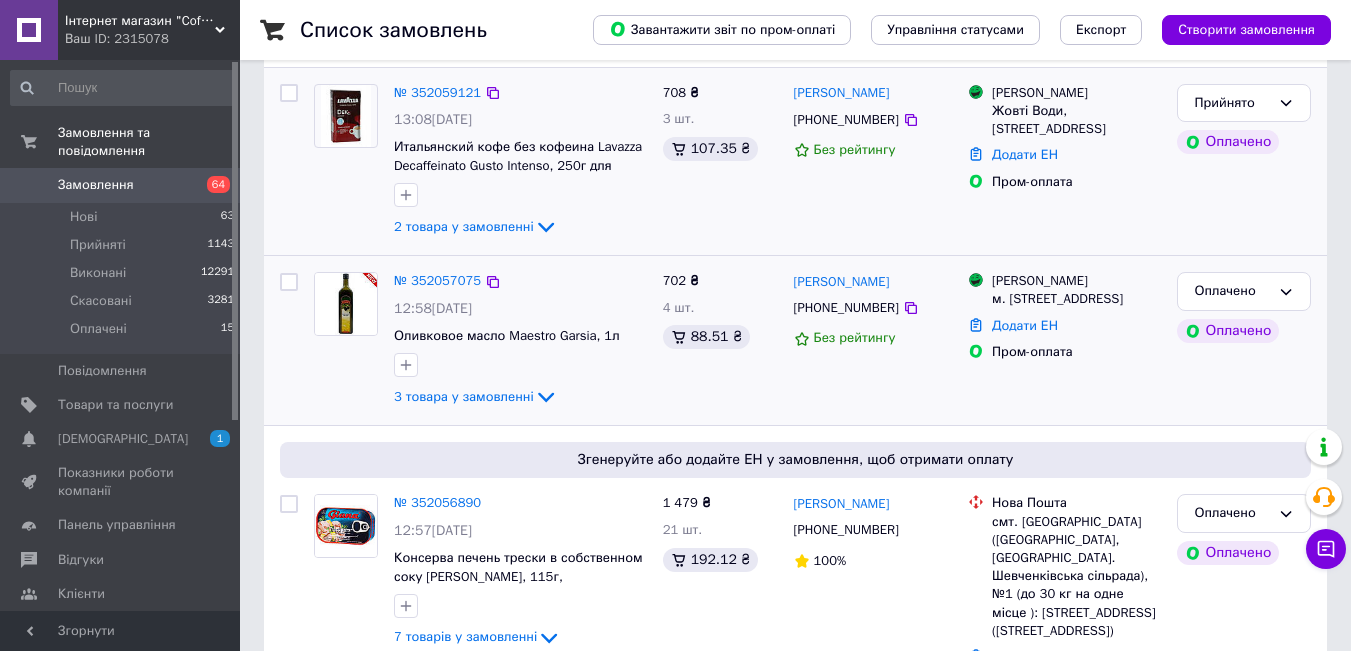 scroll, scrollTop: 100, scrollLeft: 0, axis: vertical 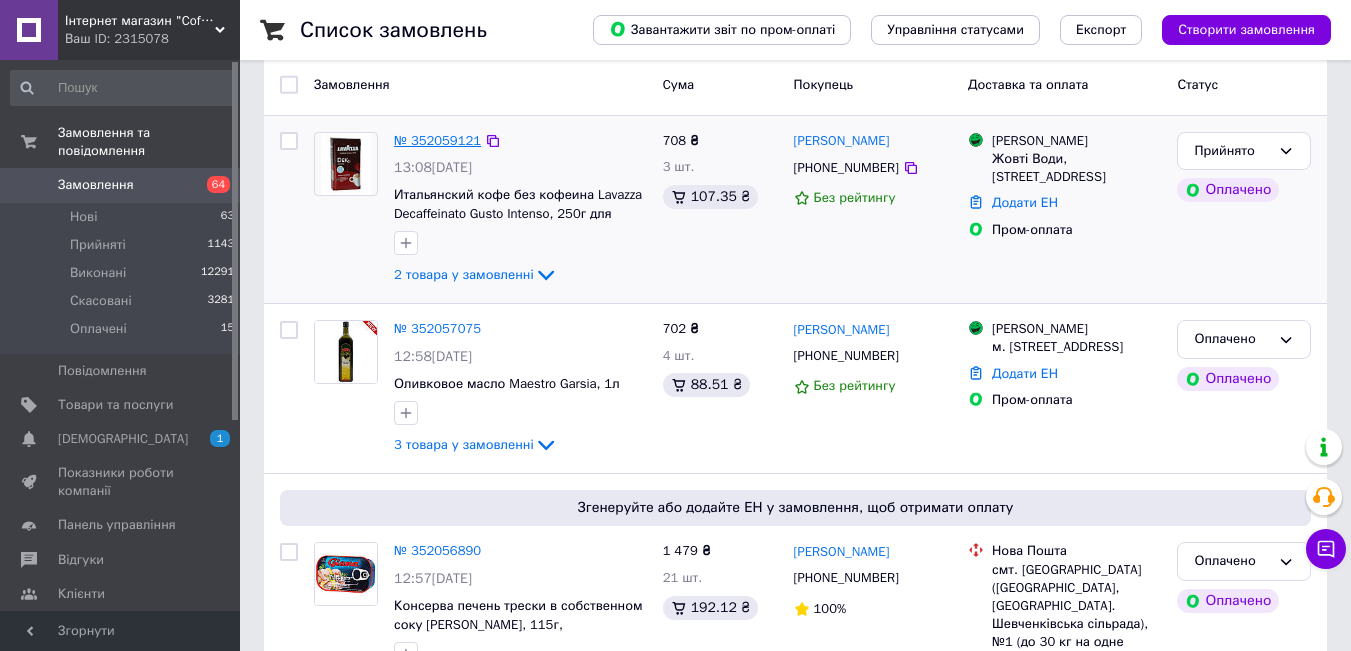 click on "№ 352059121" at bounding box center [437, 140] 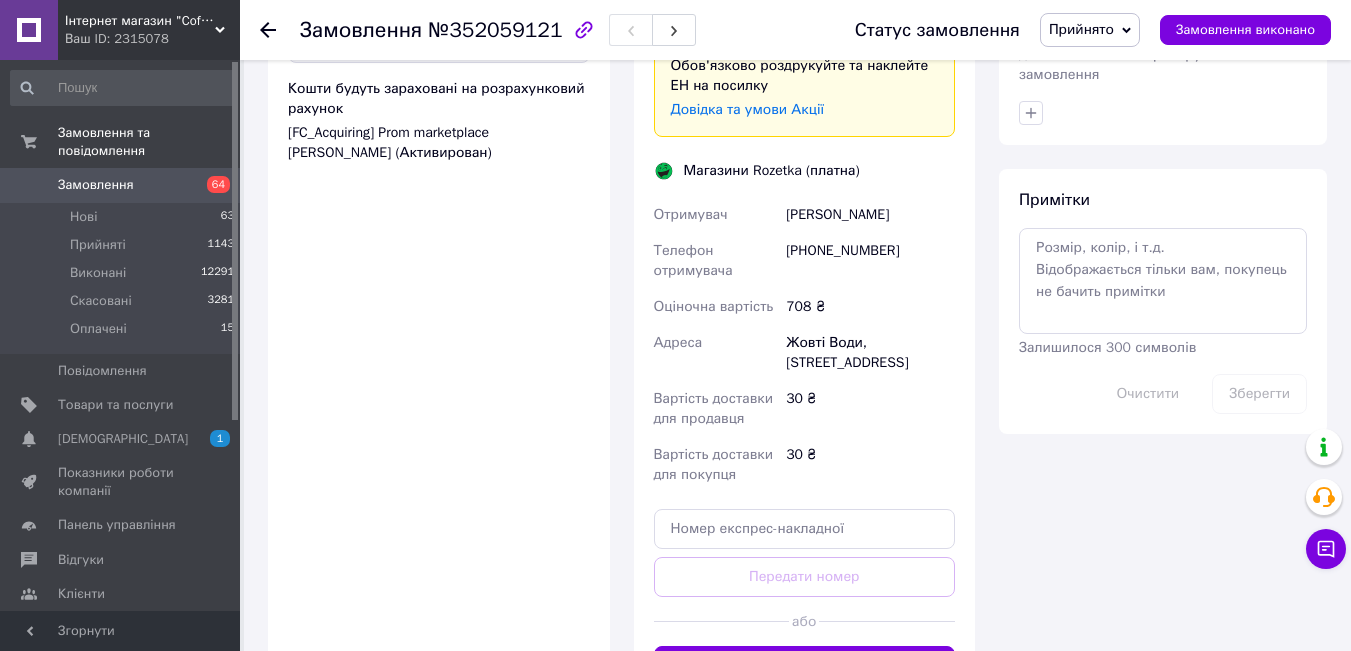 scroll, scrollTop: 1655, scrollLeft: 0, axis: vertical 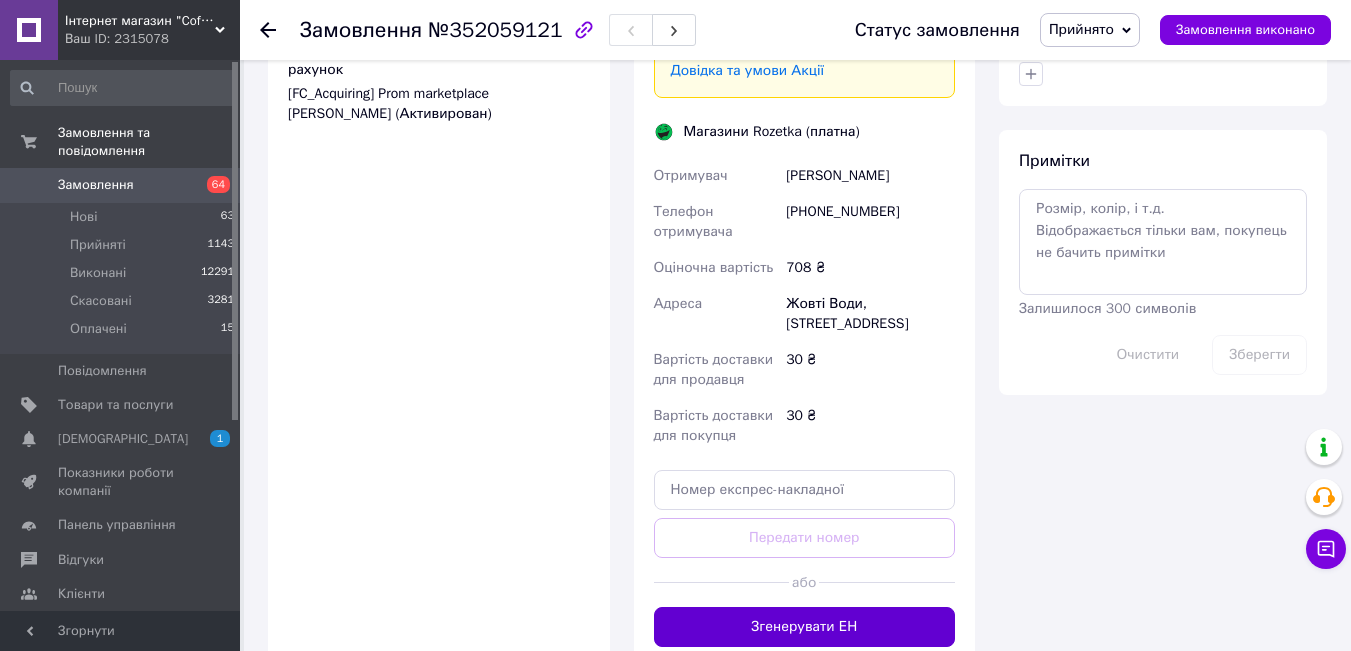 click on "Згенерувати ЕН" at bounding box center (805, 627) 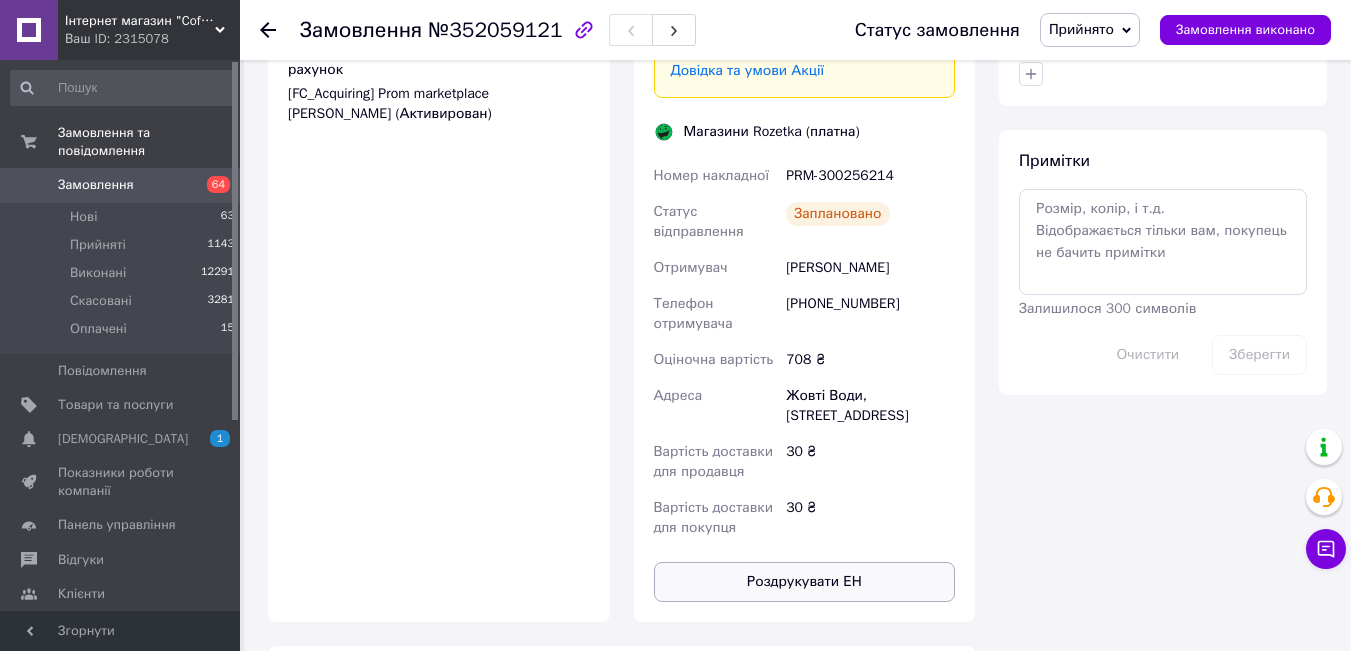 click on "Роздрукувати ЕН" at bounding box center (805, 582) 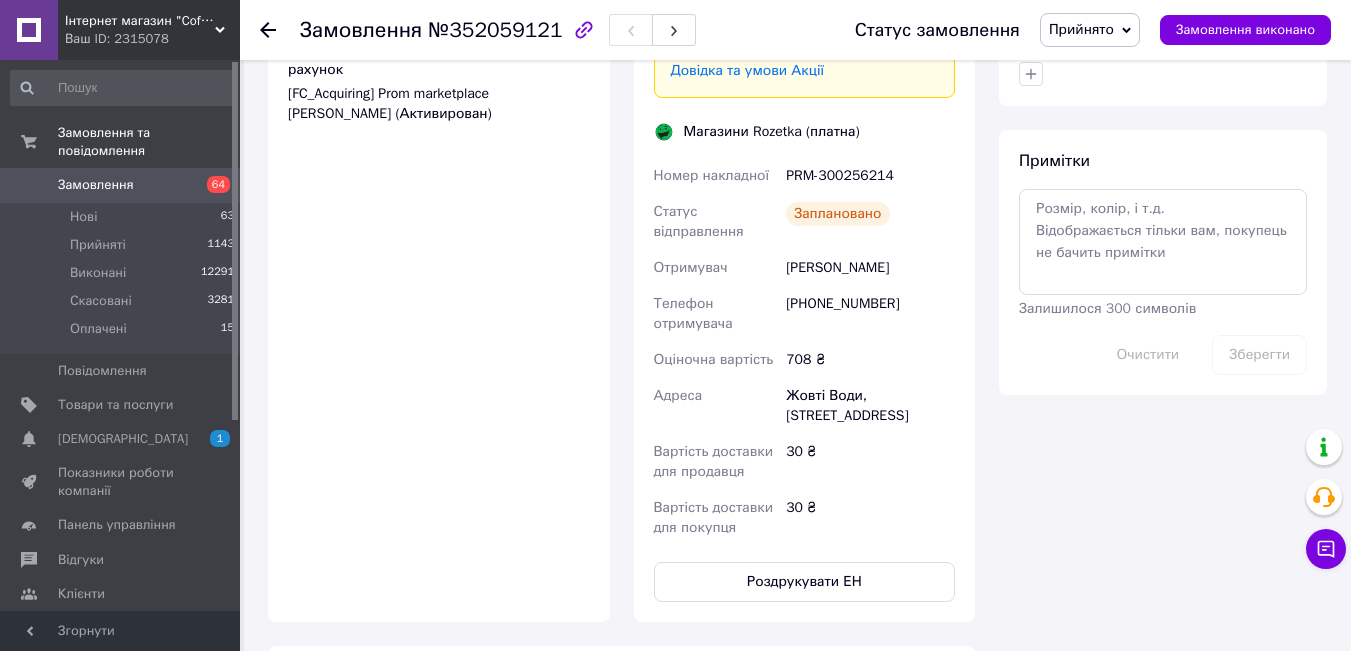 click on "64" at bounding box center (212, 185) 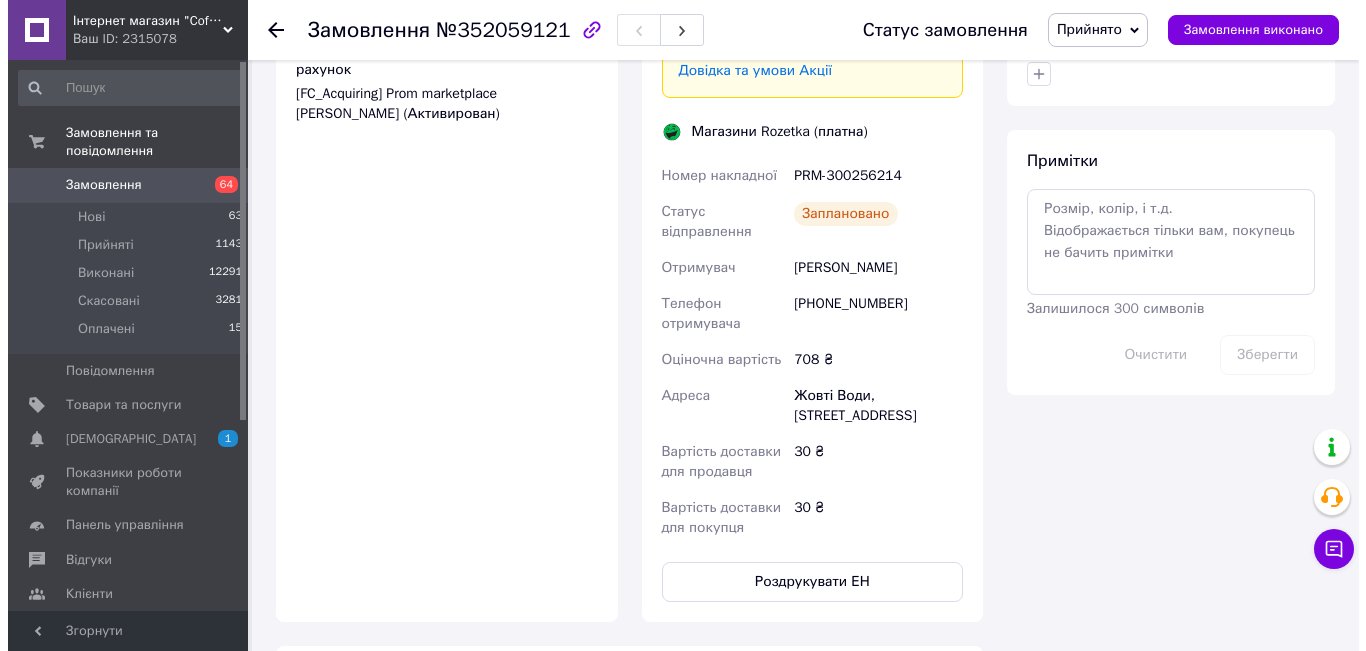 scroll, scrollTop: 0, scrollLeft: 0, axis: both 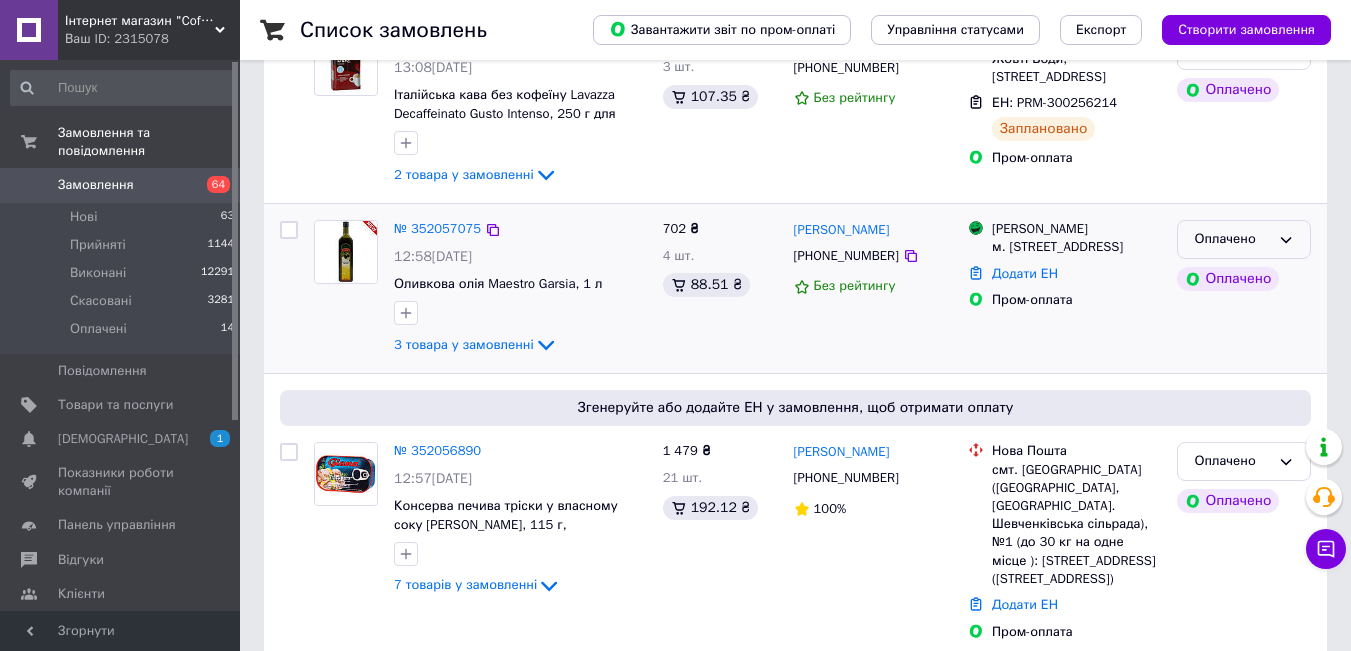 click on "Оплачено" at bounding box center [1232, 239] 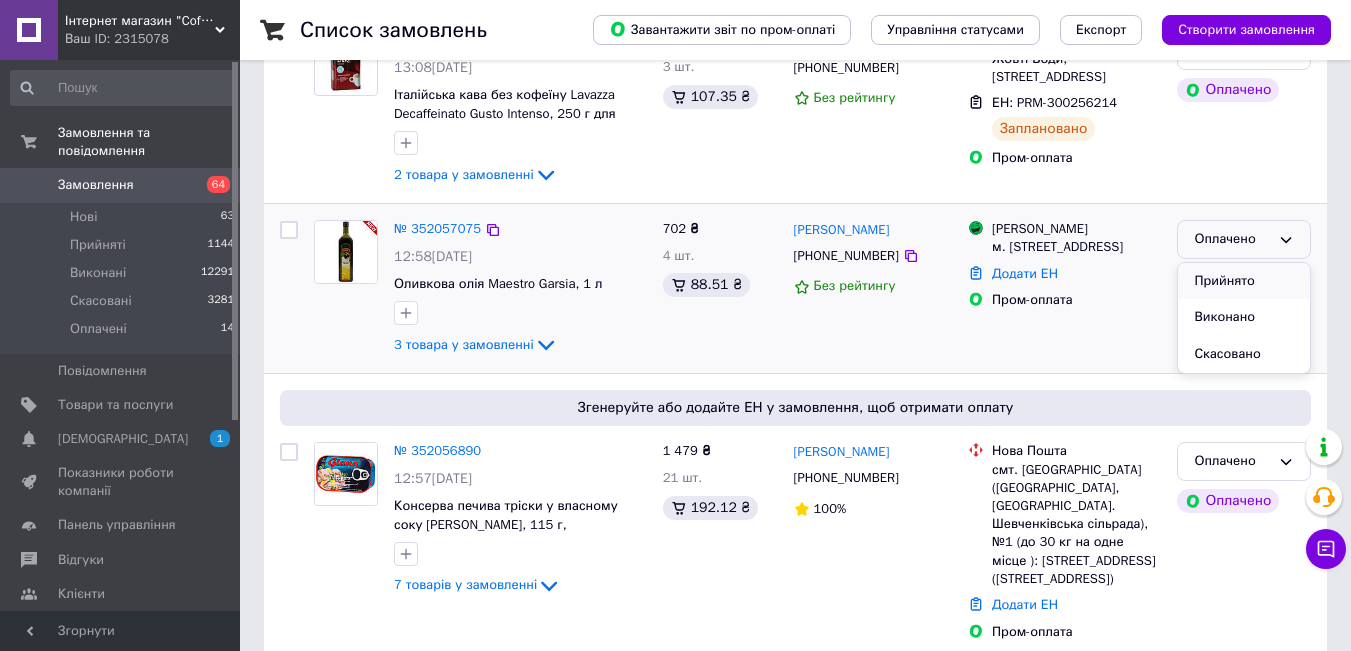 click on "Прийнято" at bounding box center (1244, 281) 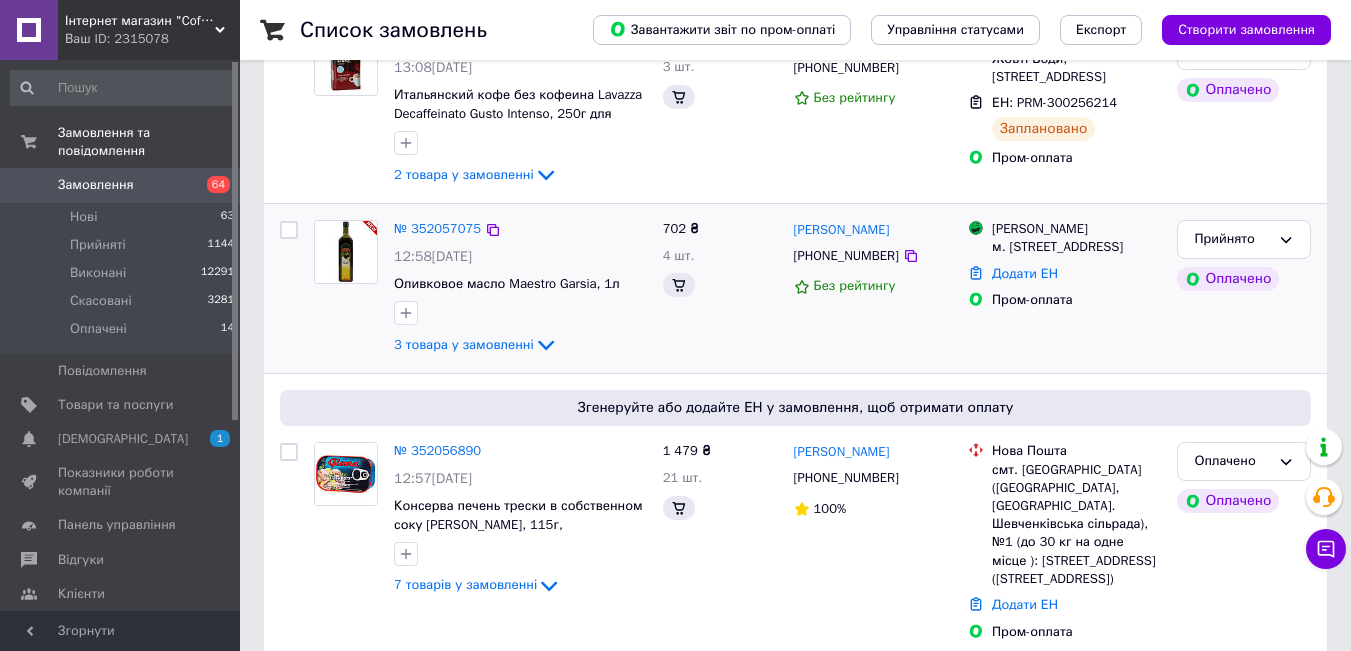click on "№ 352057075" at bounding box center (437, 228) 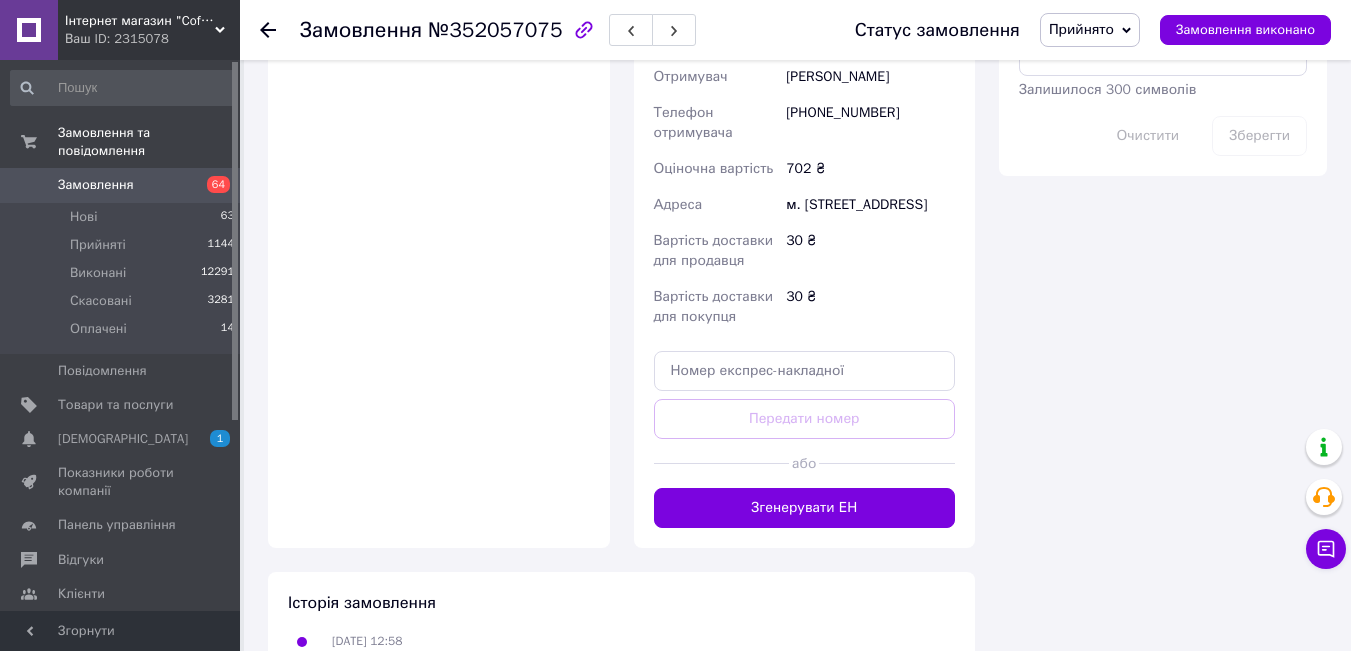 scroll, scrollTop: 2000, scrollLeft: 0, axis: vertical 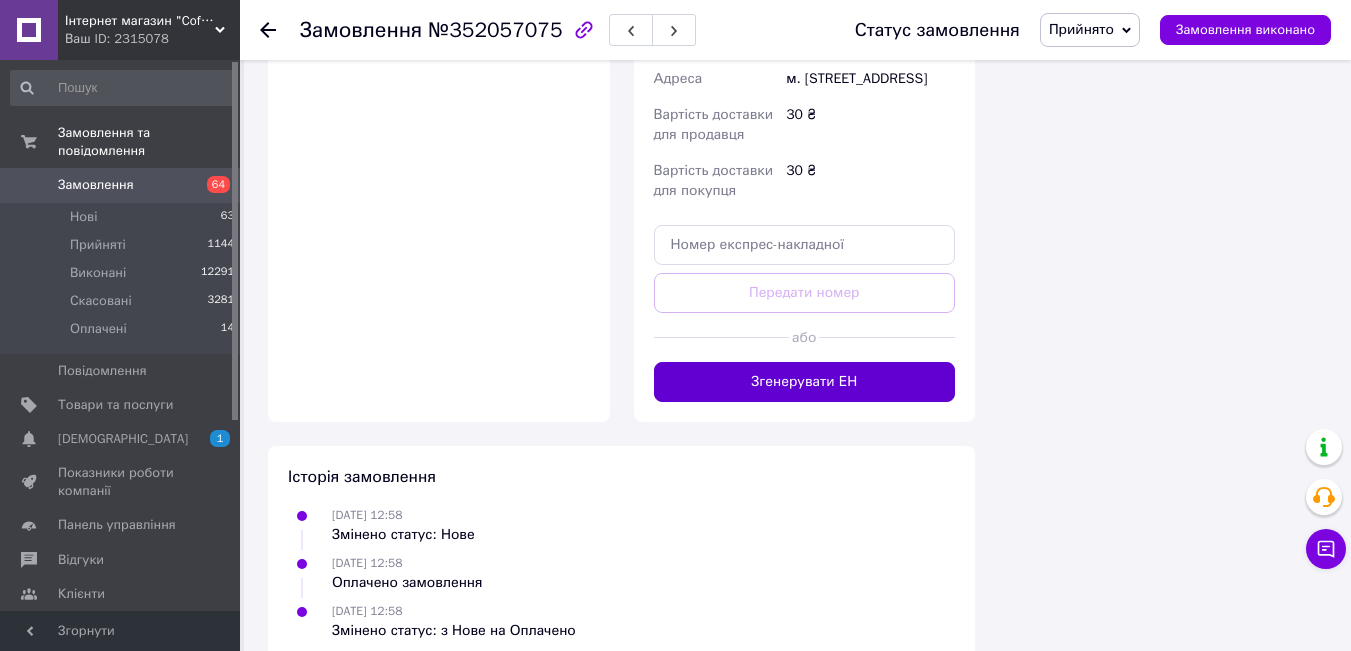click on "Згенерувати ЕН" at bounding box center [805, 382] 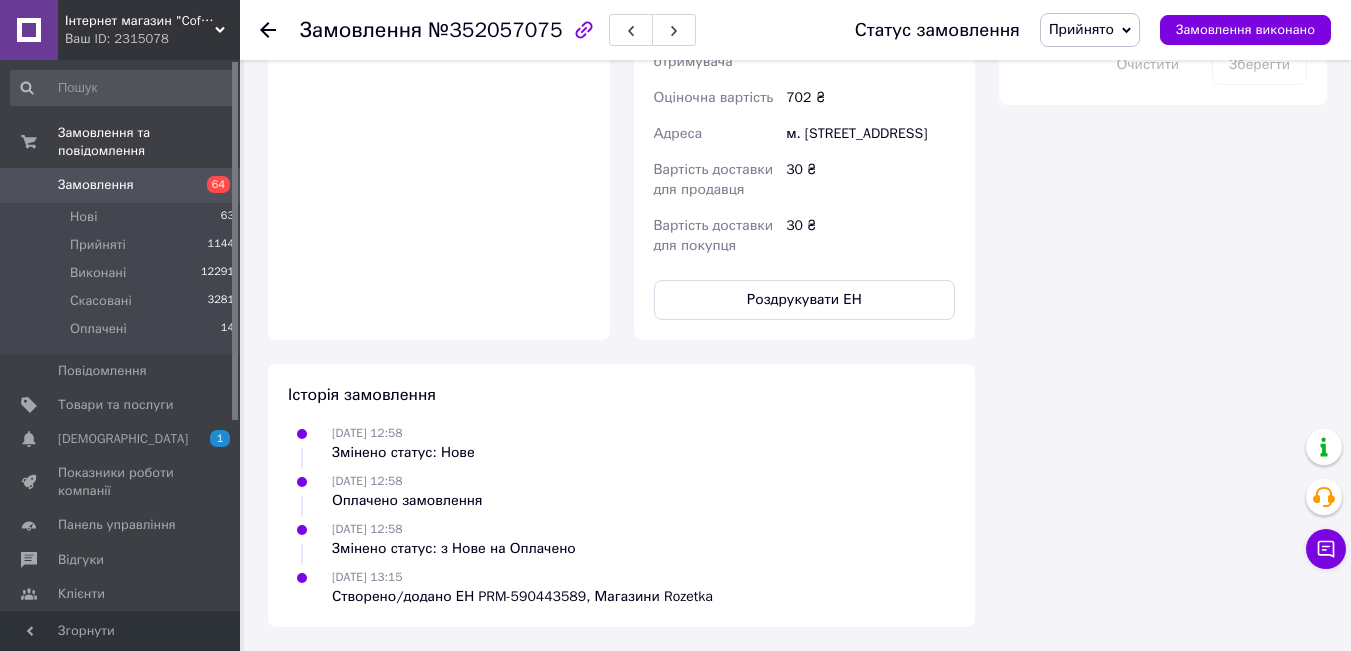 scroll, scrollTop: 2000, scrollLeft: 0, axis: vertical 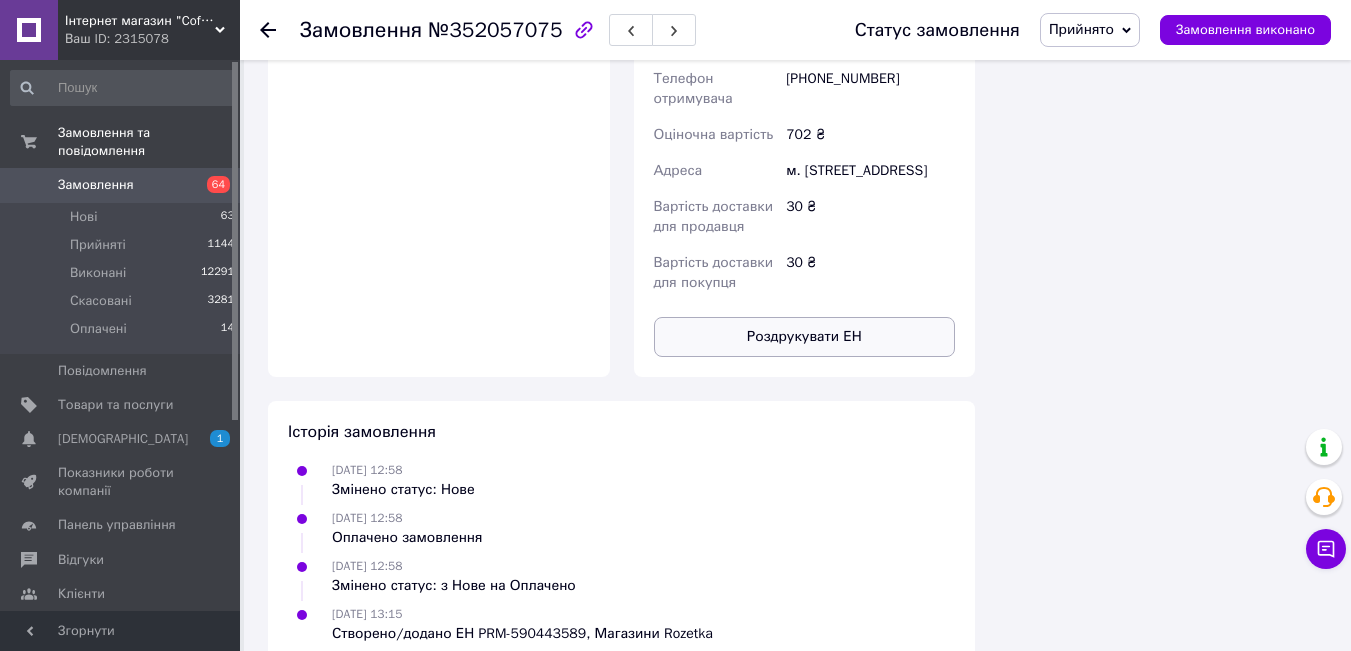 click on "Роздрукувати ЕН" at bounding box center [805, 337] 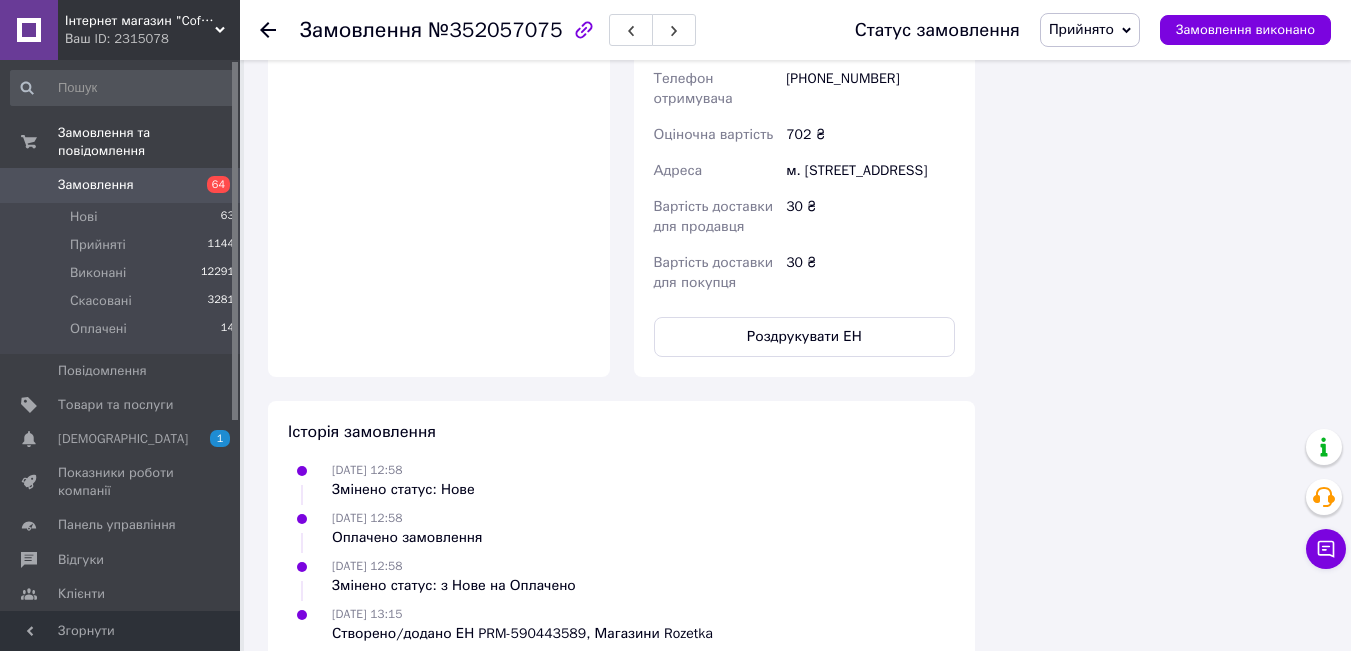 click on "Замовлення" at bounding box center [121, 185] 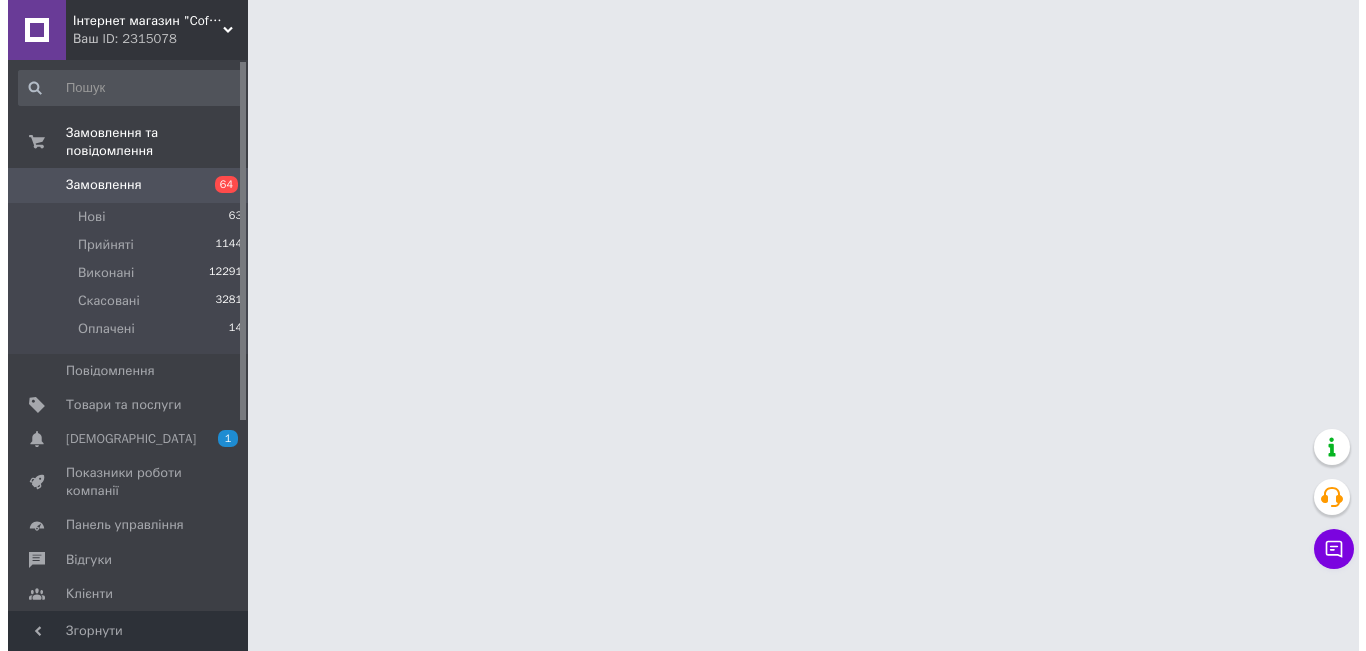 scroll, scrollTop: 0, scrollLeft: 0, axis: both 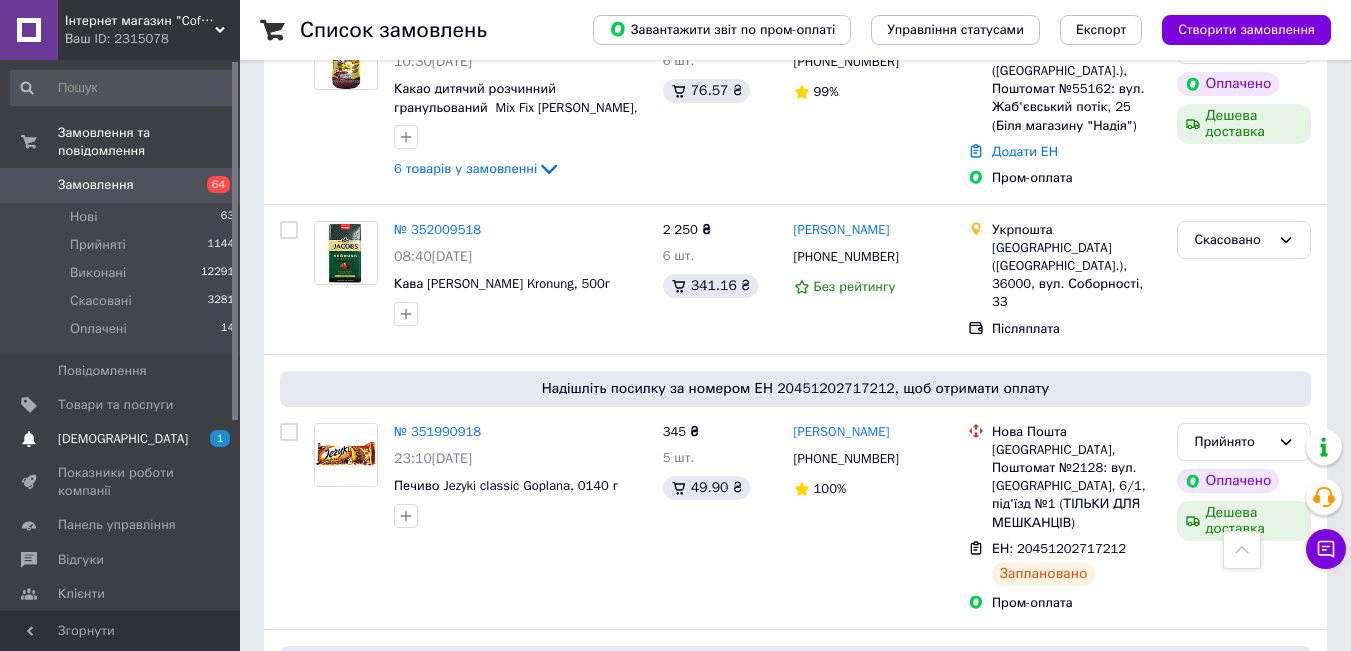 click on "1 0" at bounding box center (212, 439) 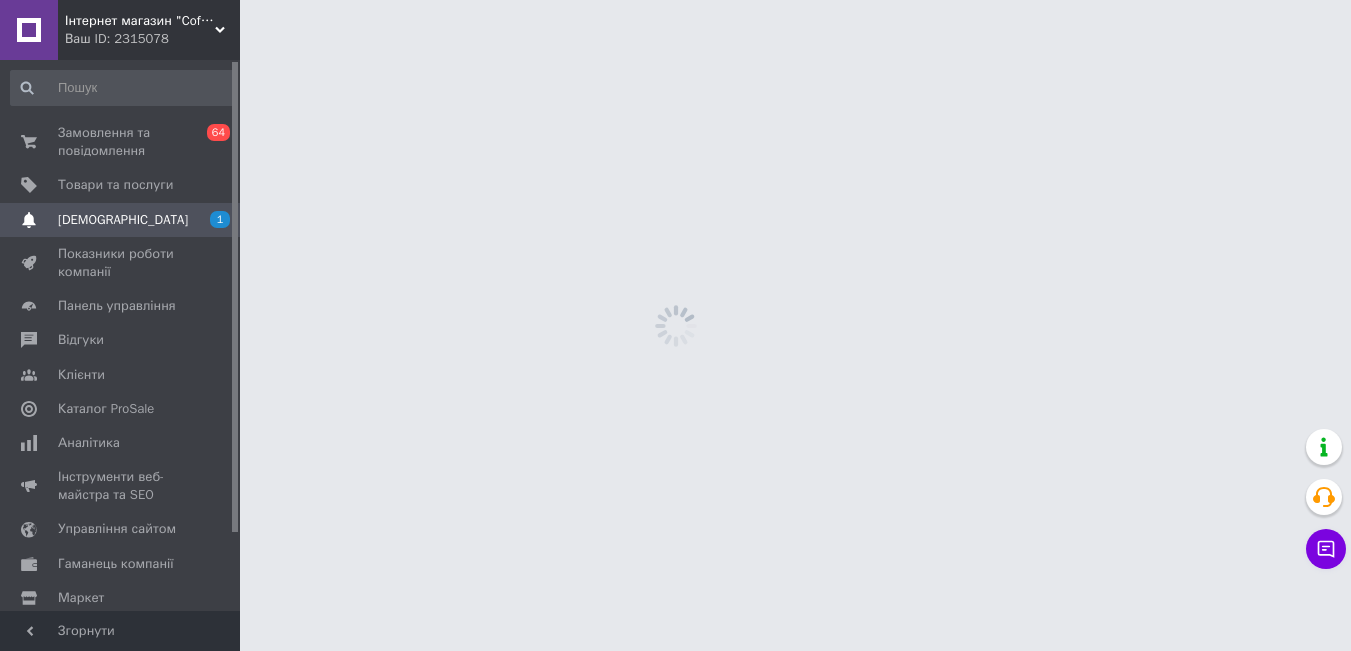 scroll, scrollTop: 0, scrollLeft: 0, axis: both 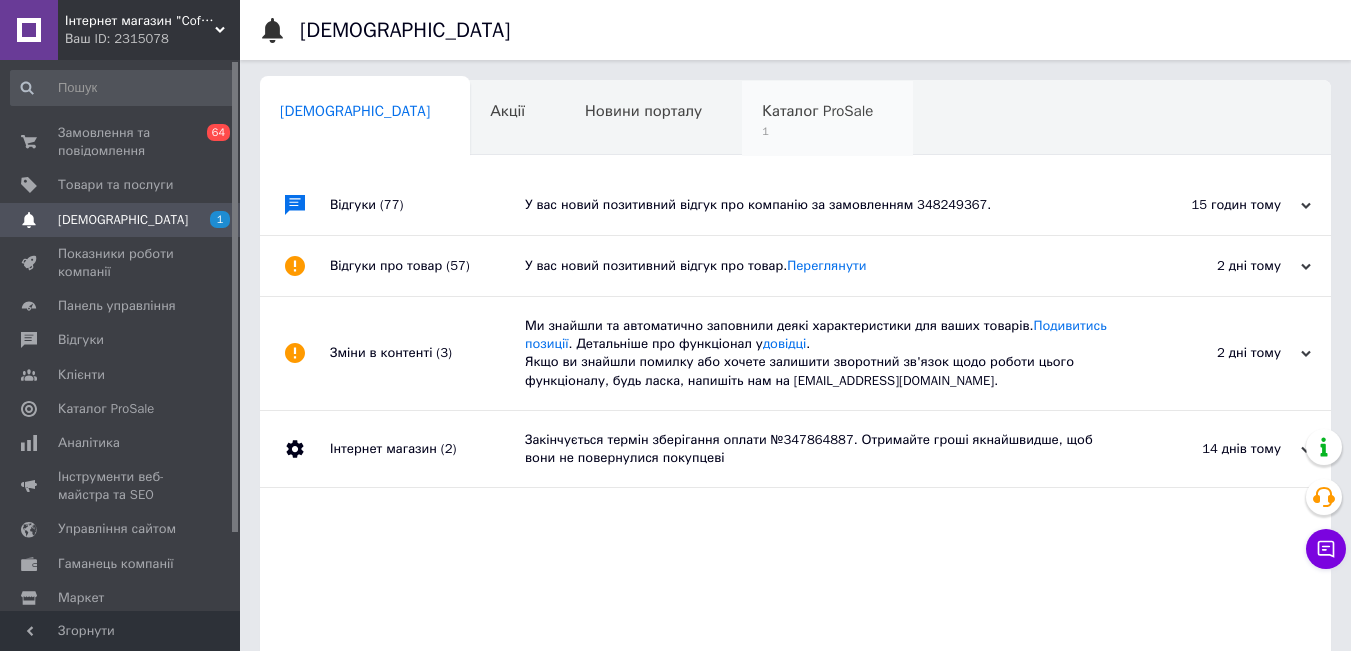 click on "1" at bounding box center (817, 131) 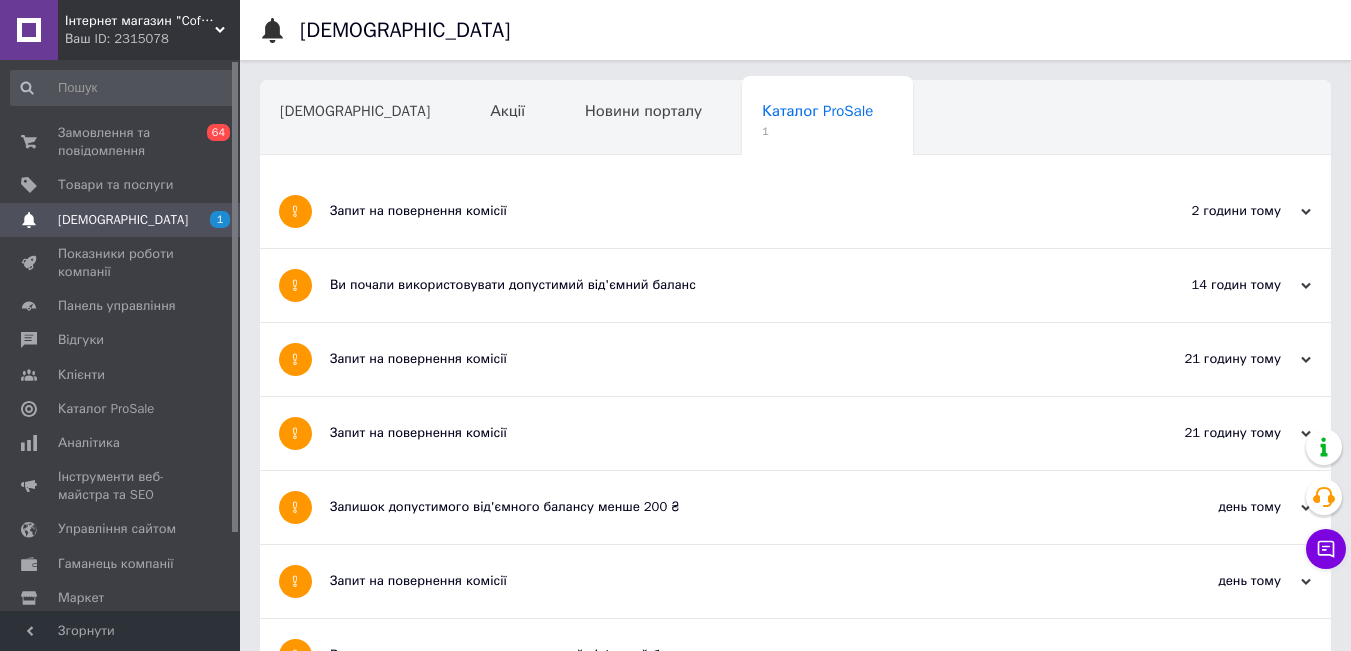 click on "Запит на повернення комісії" at bounding box center (720, 211) 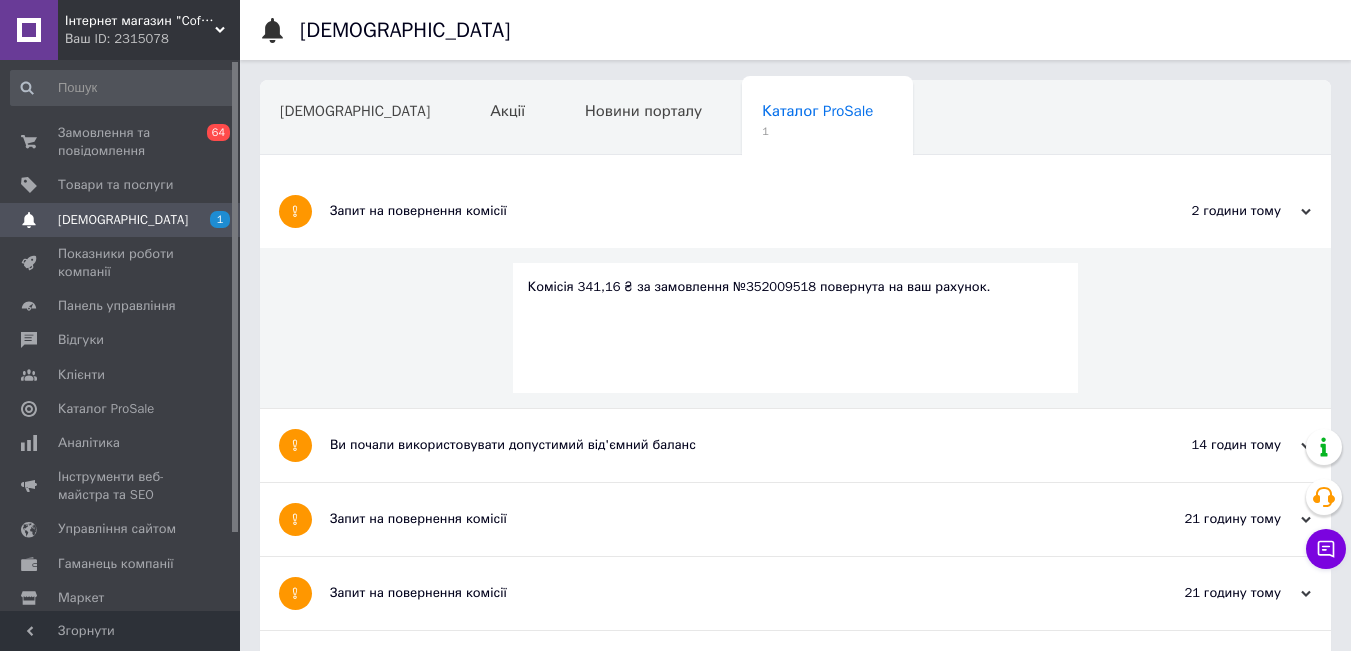 click on "Запит на повернення комісії" at bounding box center [720, 211] 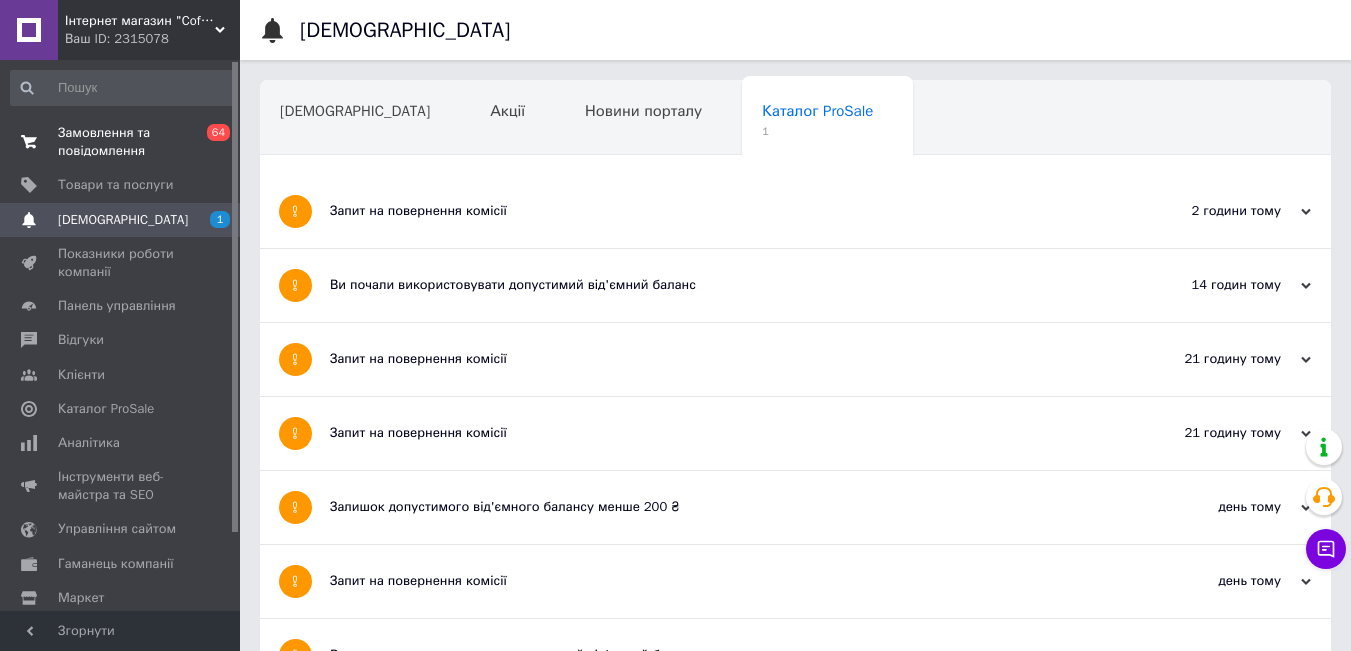 click on "Замовлення та повідомлення" at bounding box center [121, 142] 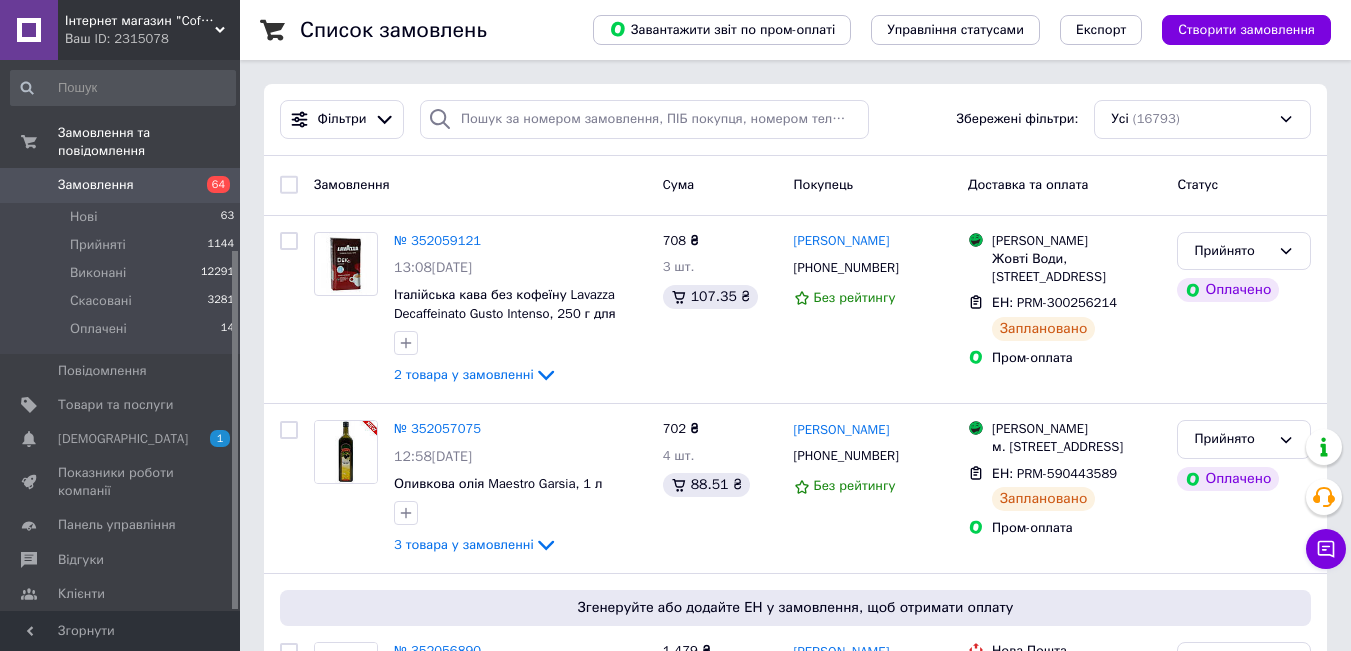 scroll, scrollTop: 292, scrollLeft: 0, axis: vertical 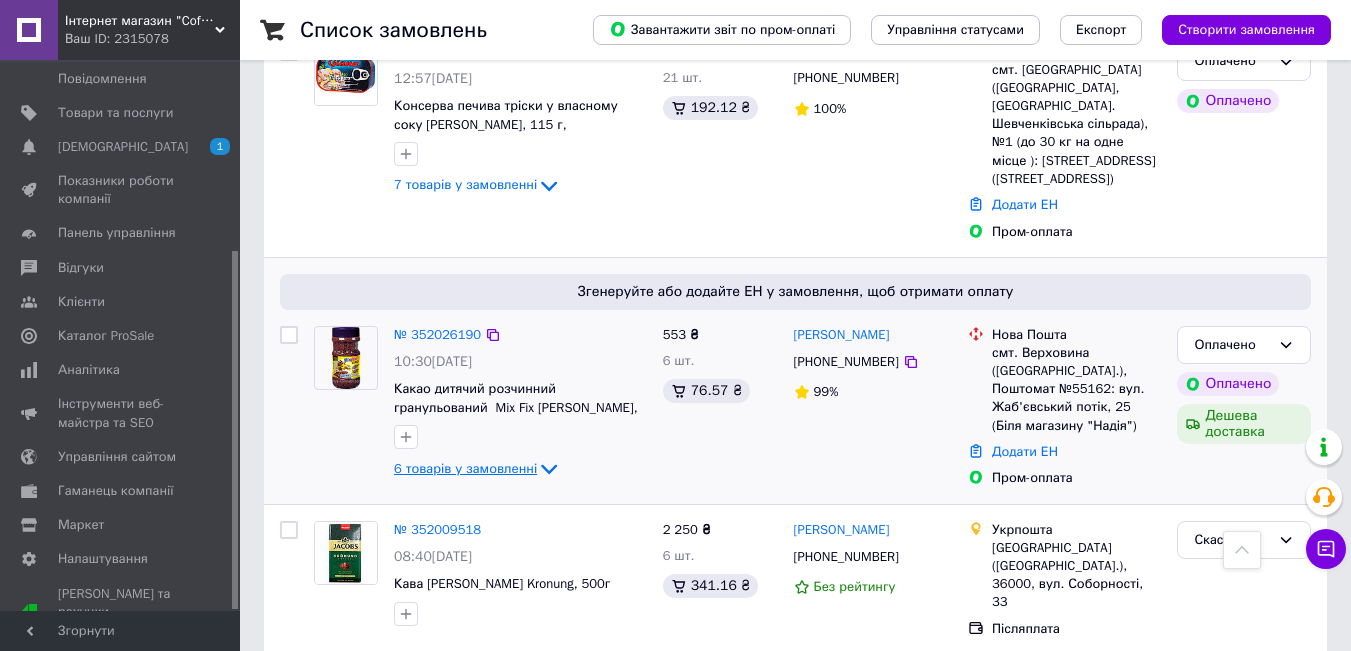 click on "6 товарів у замовленні" at bounding box center [465, 468] 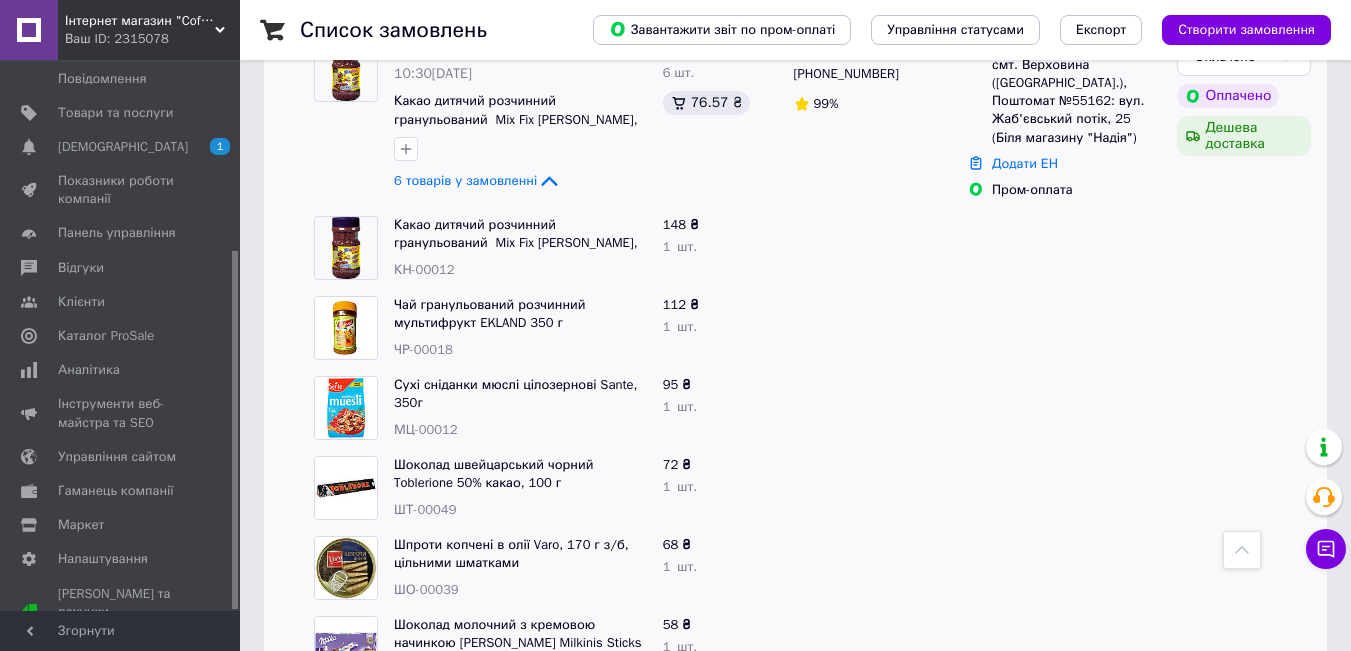scroll, scrollTop: 700, scrollLeft: 0, axis: vertical 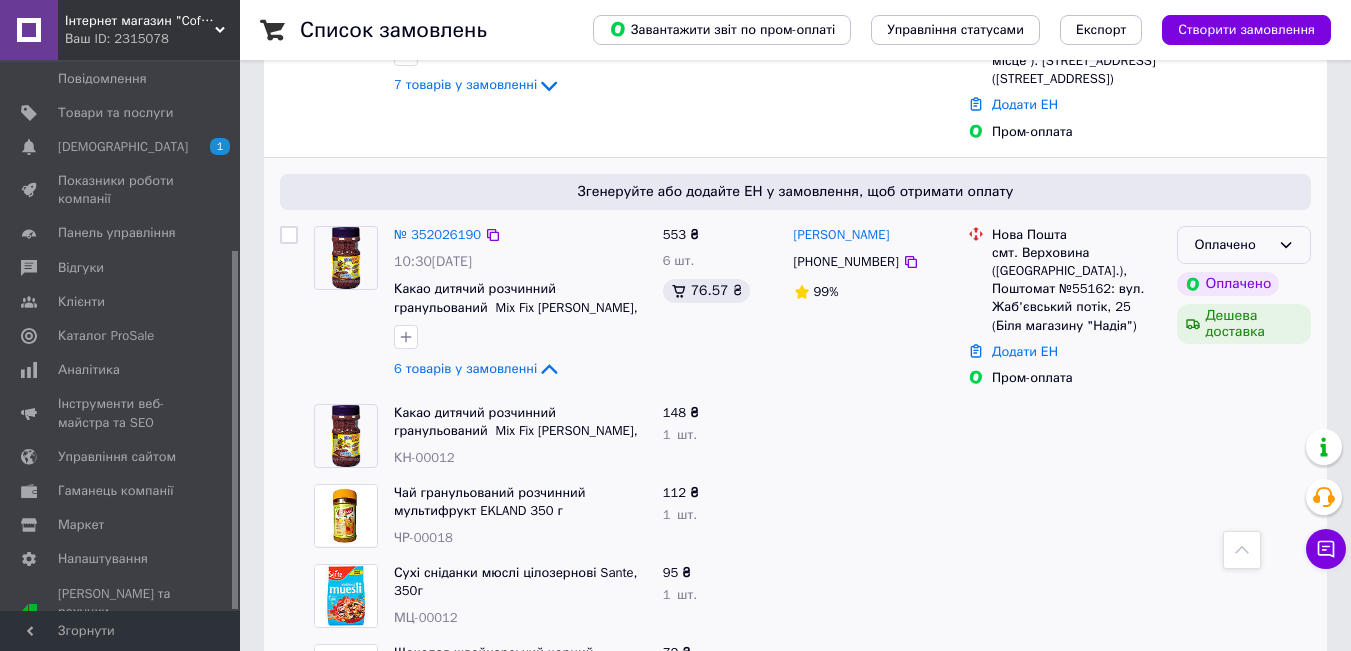 click on "Оплачено" at bounding box center (1232, 245) 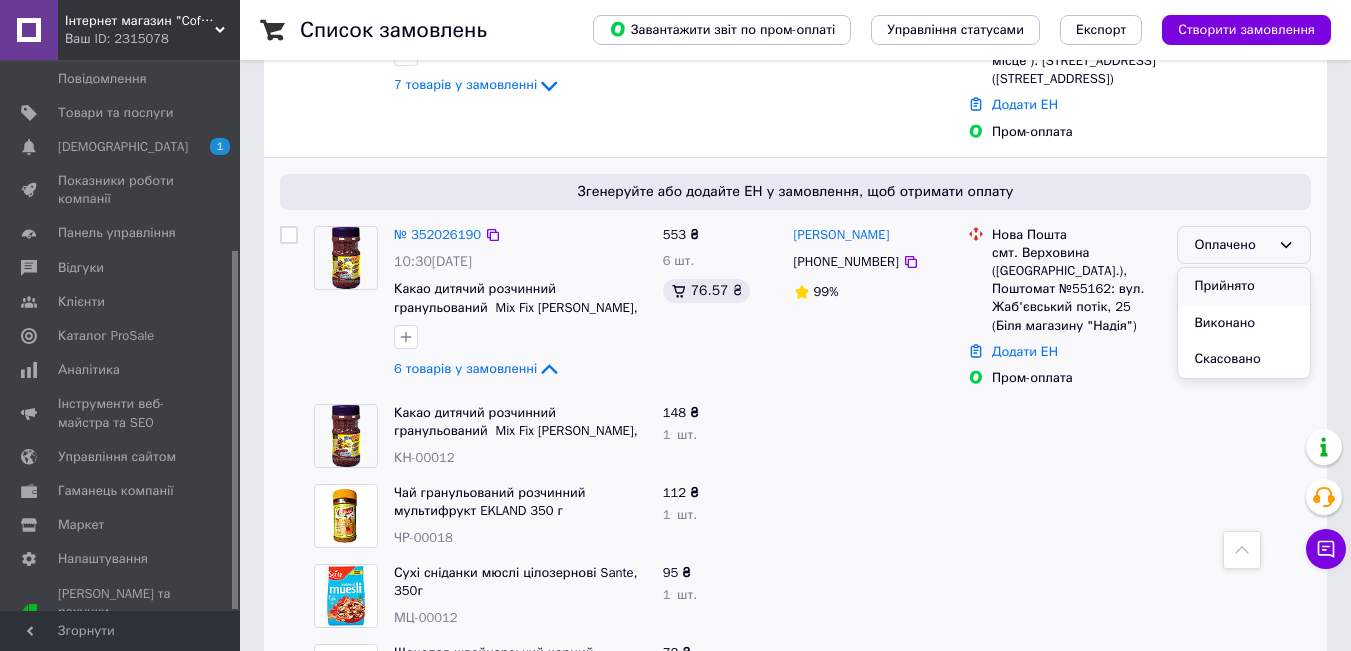 click on "Прийнято" at bounding box center (1244, 286) 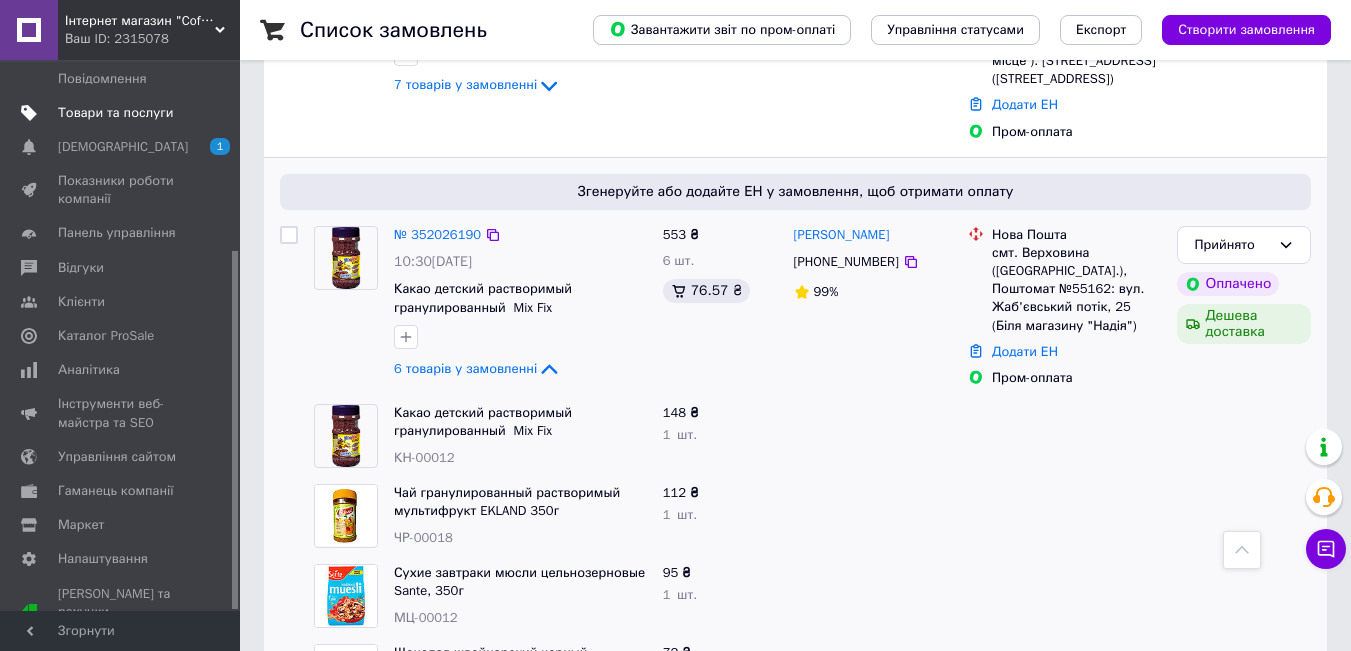 click on "Товари та послуги" at bounding box center (115, 113) 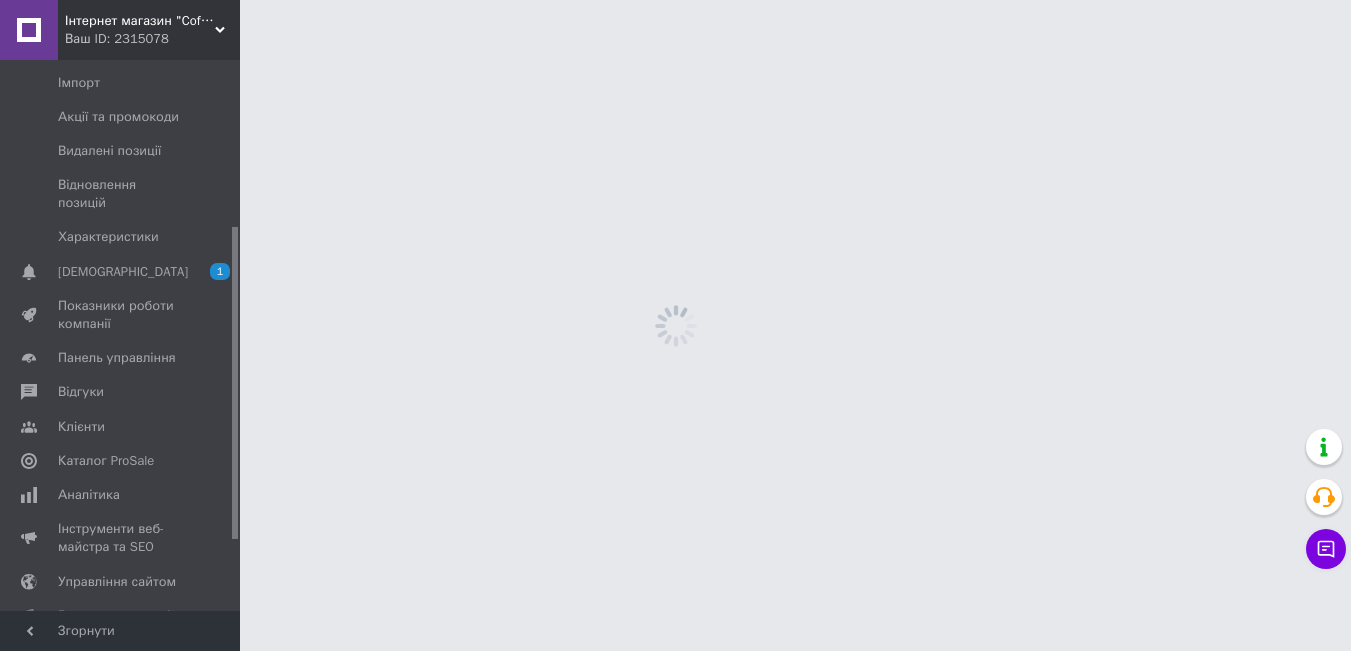 scroll, scrollTop: 0, scrollLeft: 0, axis: both 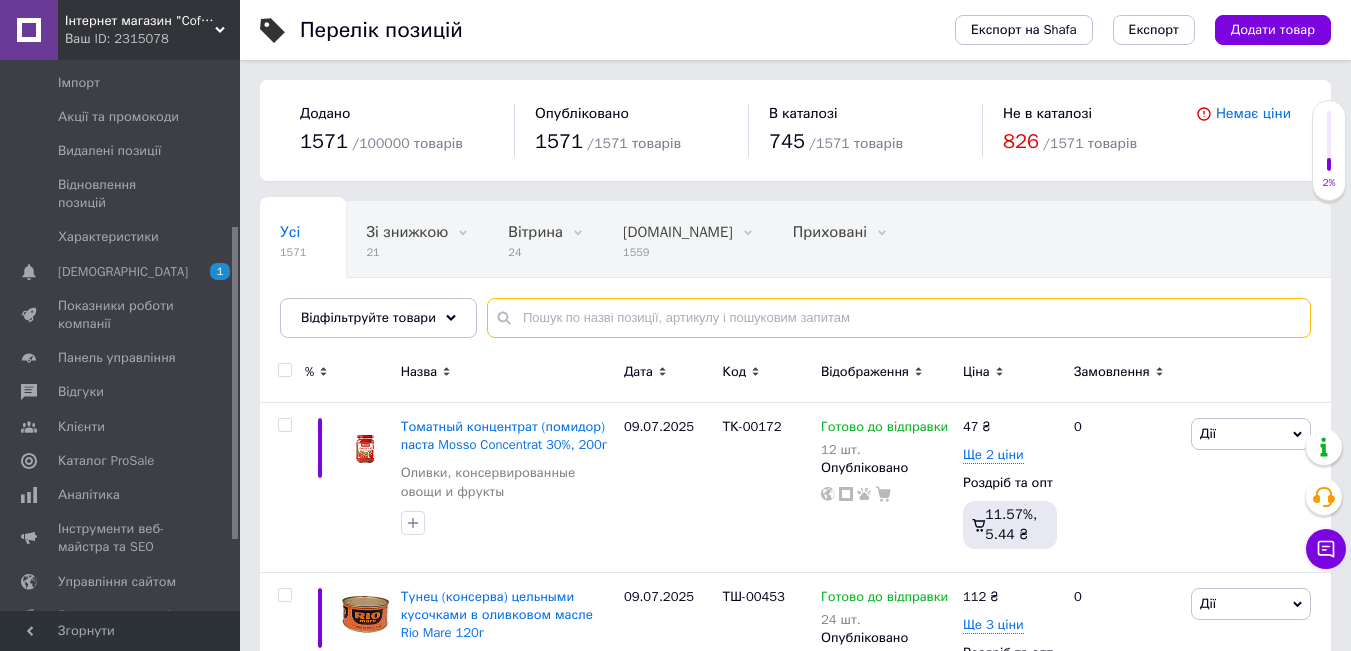 paste on "ЧЛ-00035" 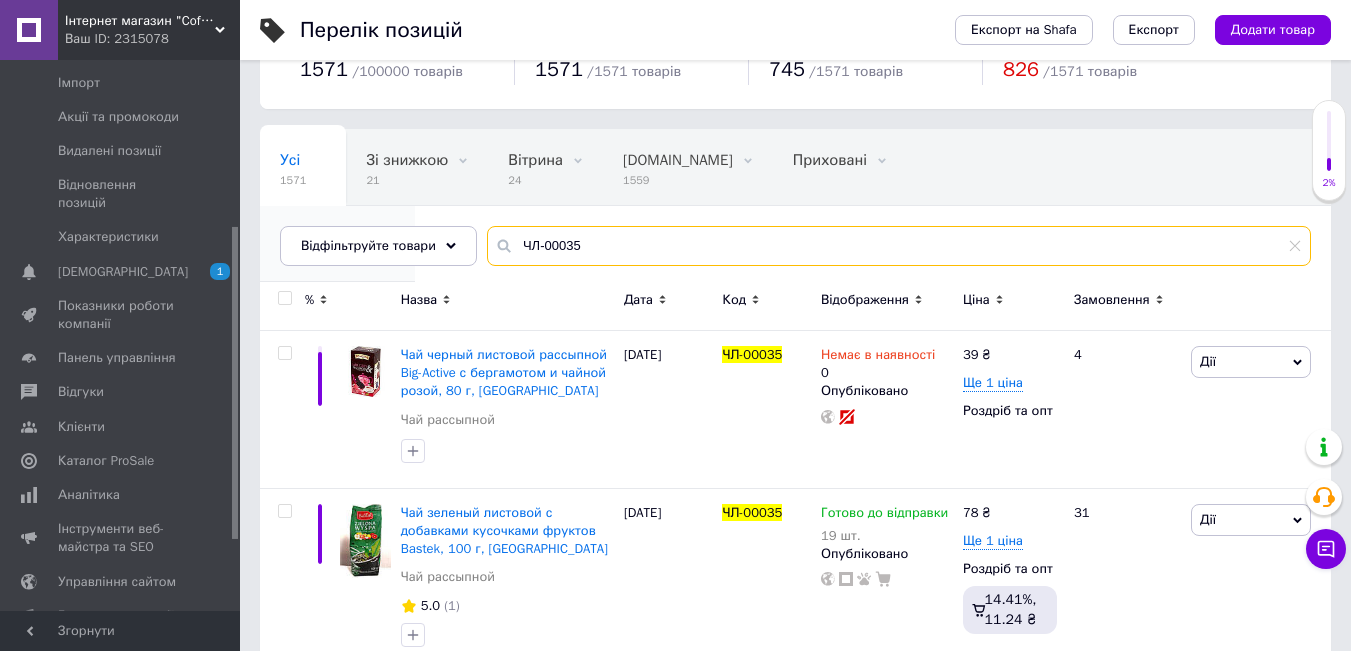 scroll, scrollTop: 113, scrollLeft: 0, axis: vertical 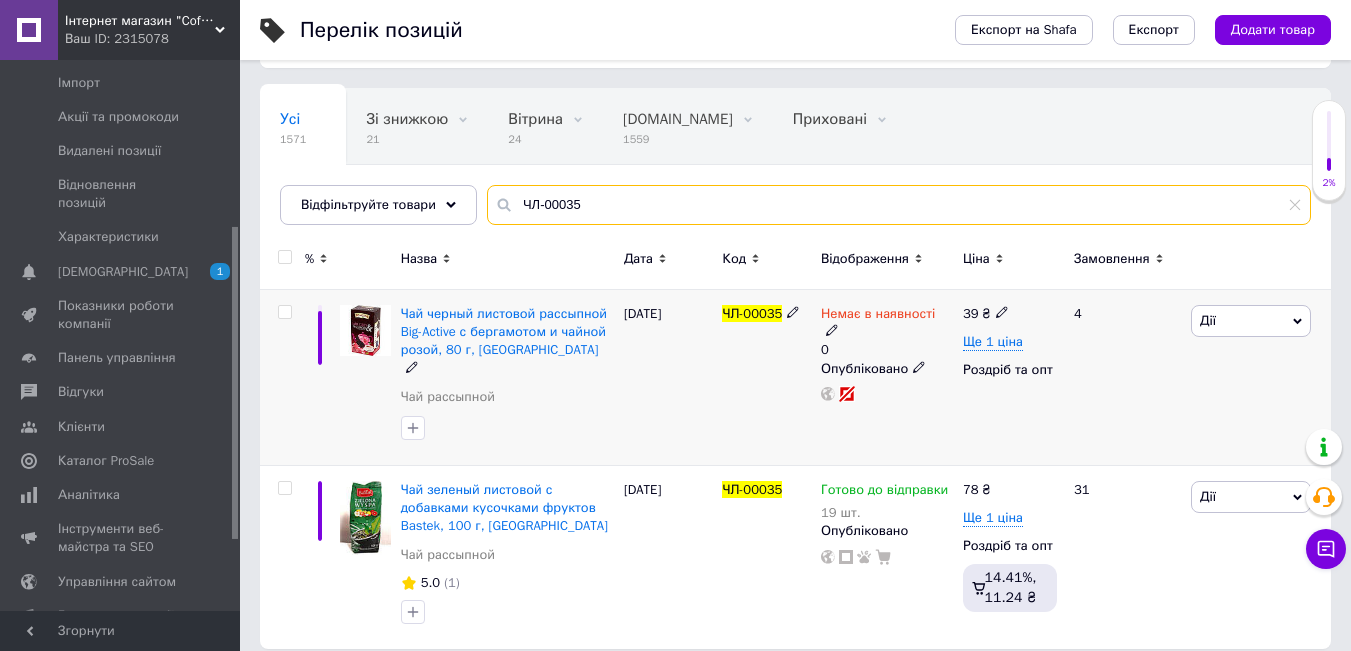type on "ЧЛ-00035" 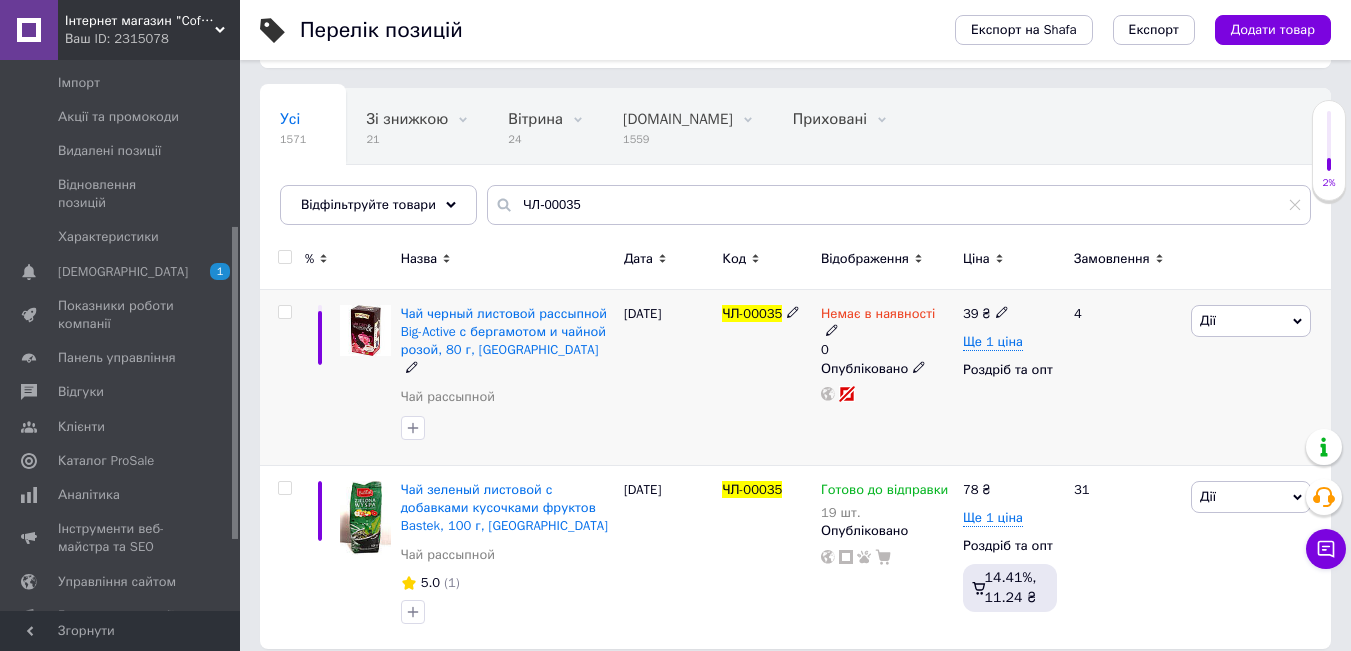 click 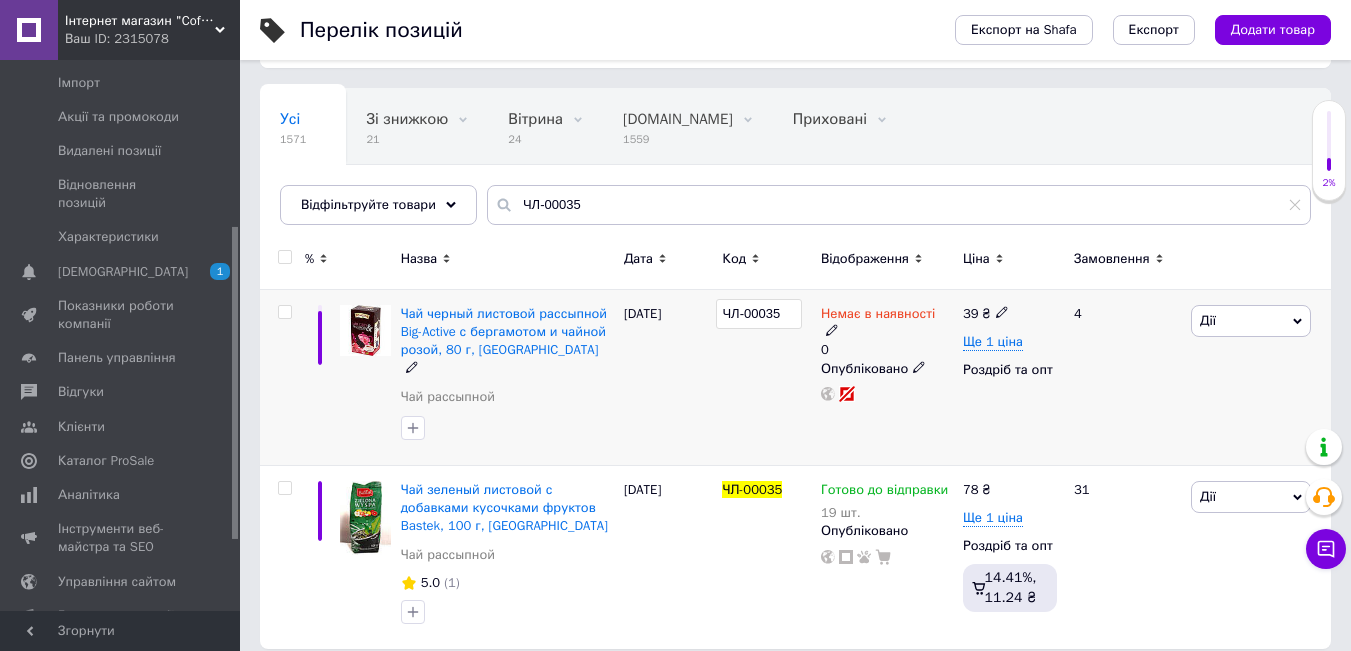 click on "ЧЛ-00035" at bounding box center (759, 314) 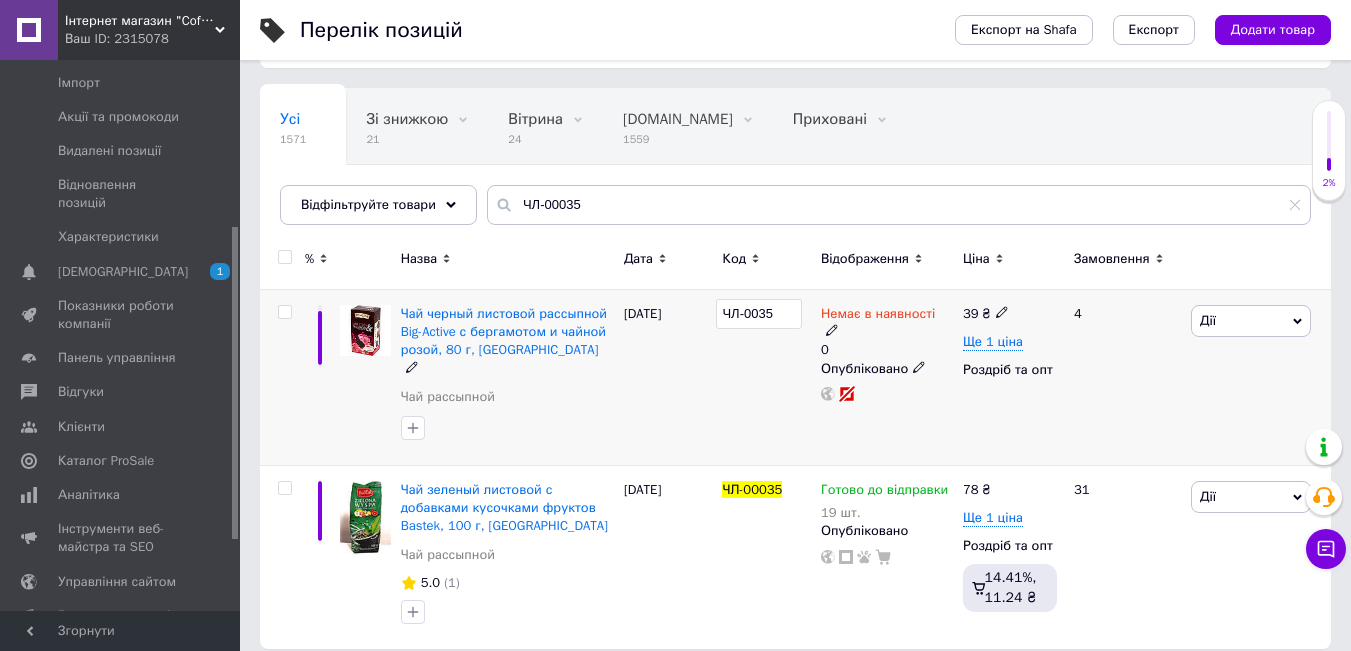 type on "ЧЛ-00135" 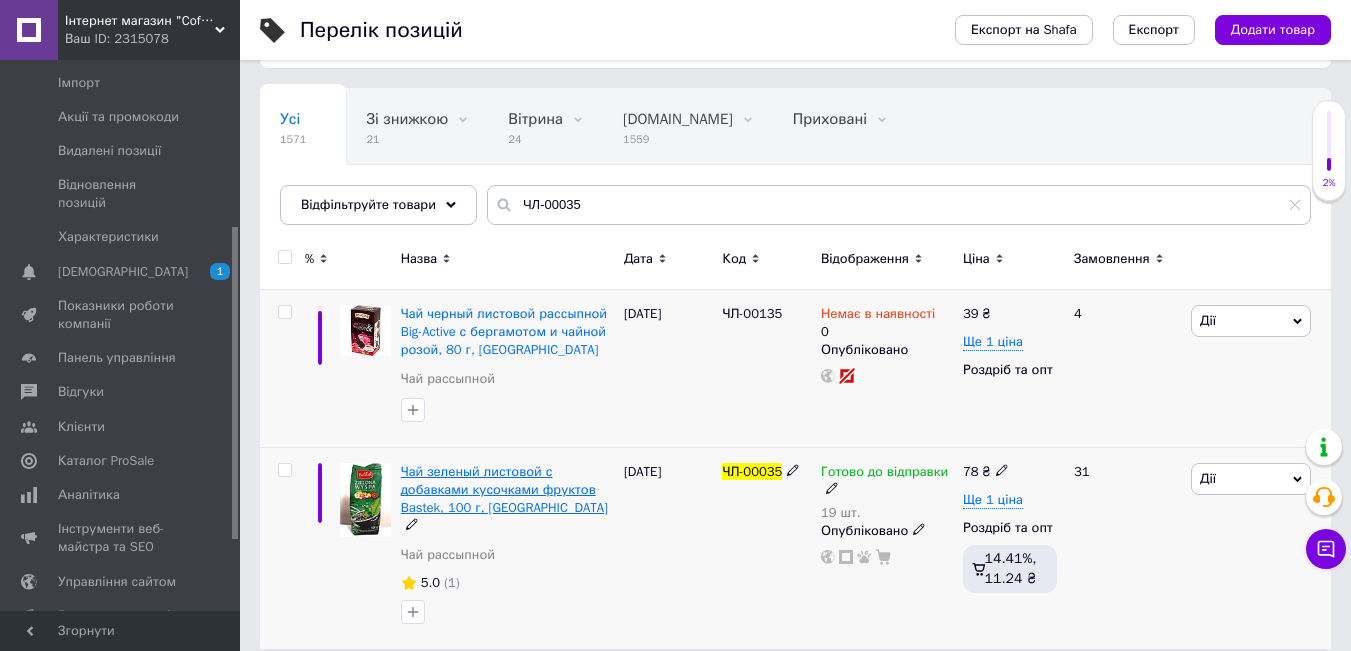 click on "Чай зеленый листовой с добавками кусочками фруктов Bastek, 100 г, [GEOGRAPHIC_DATA]" at bounding box center (504, 489) 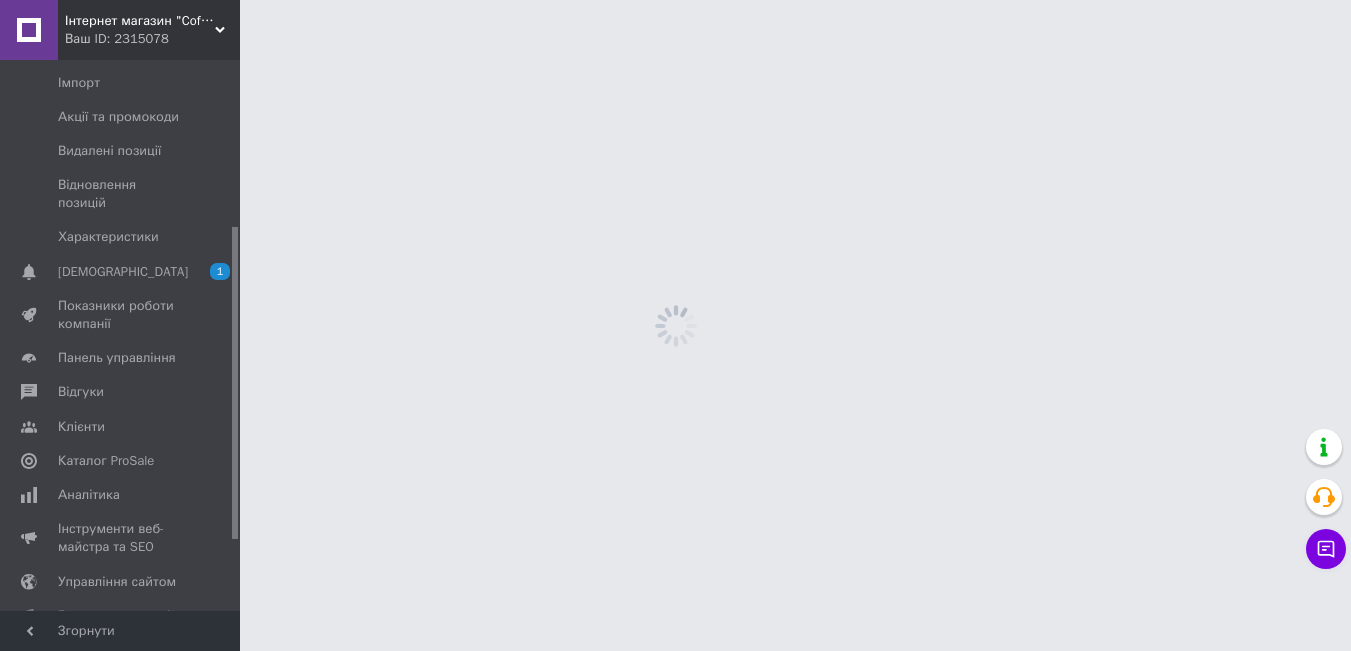 scroll, scrollTop: 0, scrollLeft: 0, axis: both 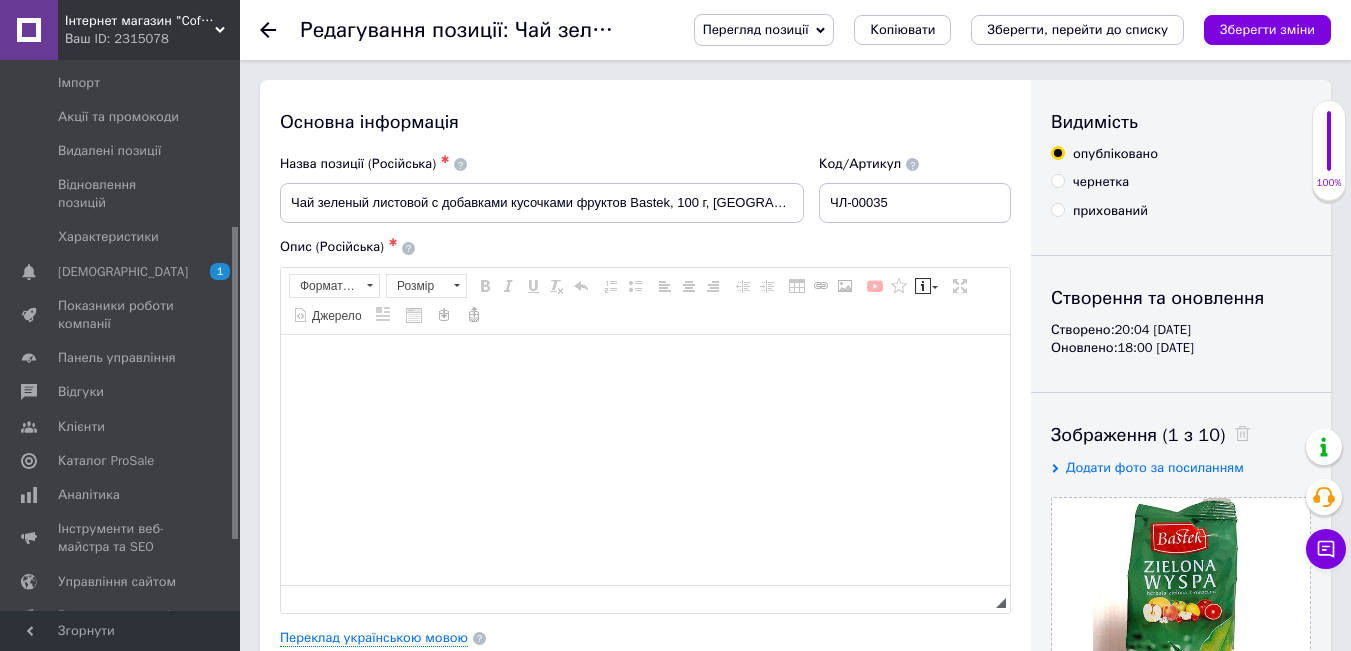 click on "Перегляд позиції" at bounding box center (756, 29) 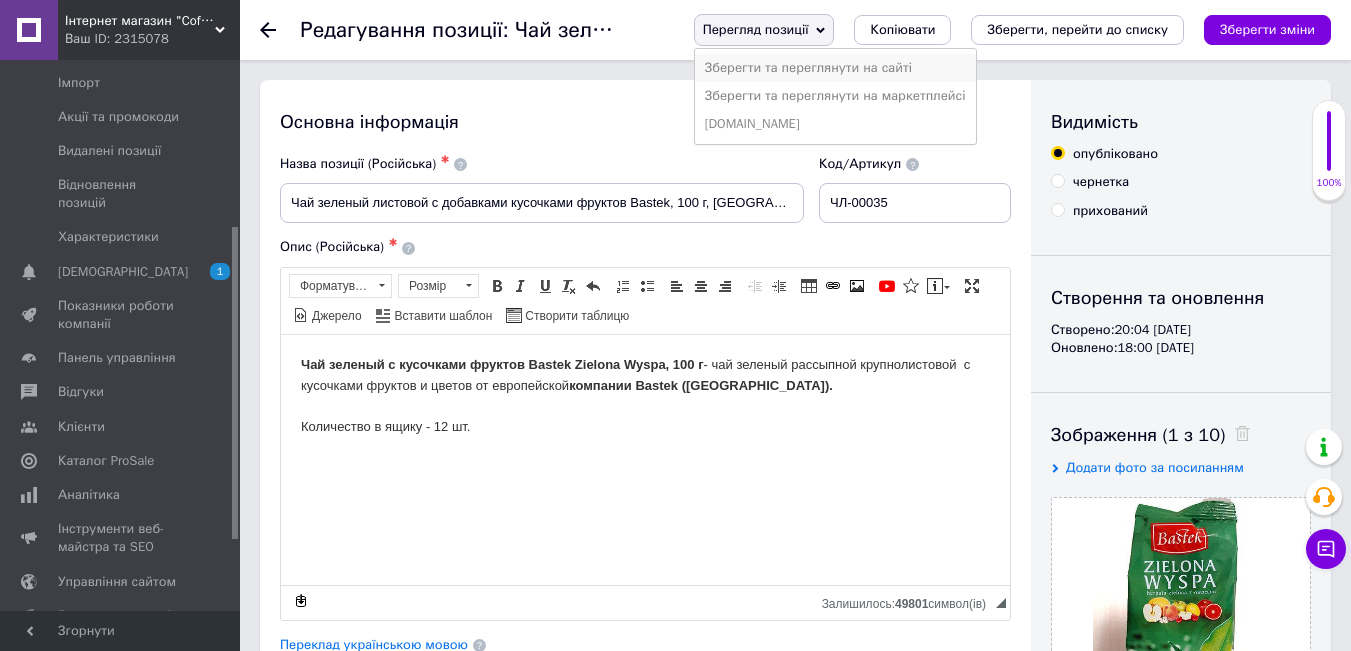 scroll, scrollTop: 0, scrollLeft: 0, axis: both 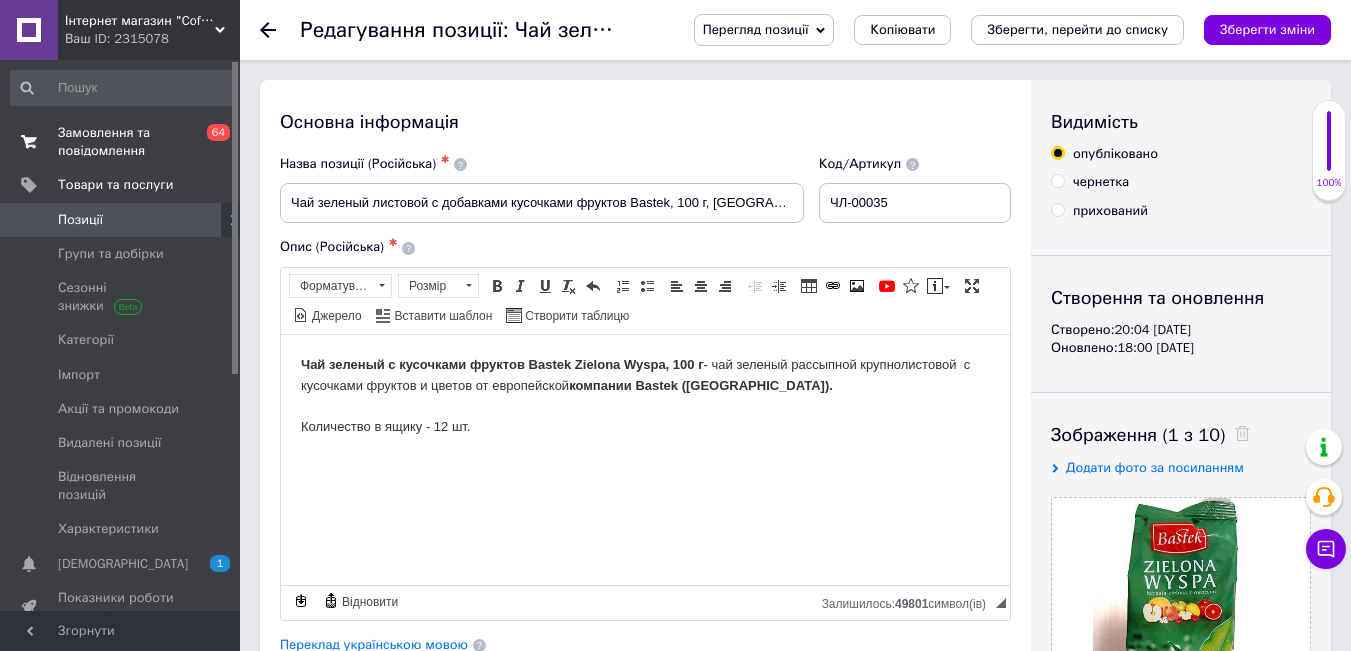 click on "Замовлення та повідомлення" at bounding box center [121, 142] 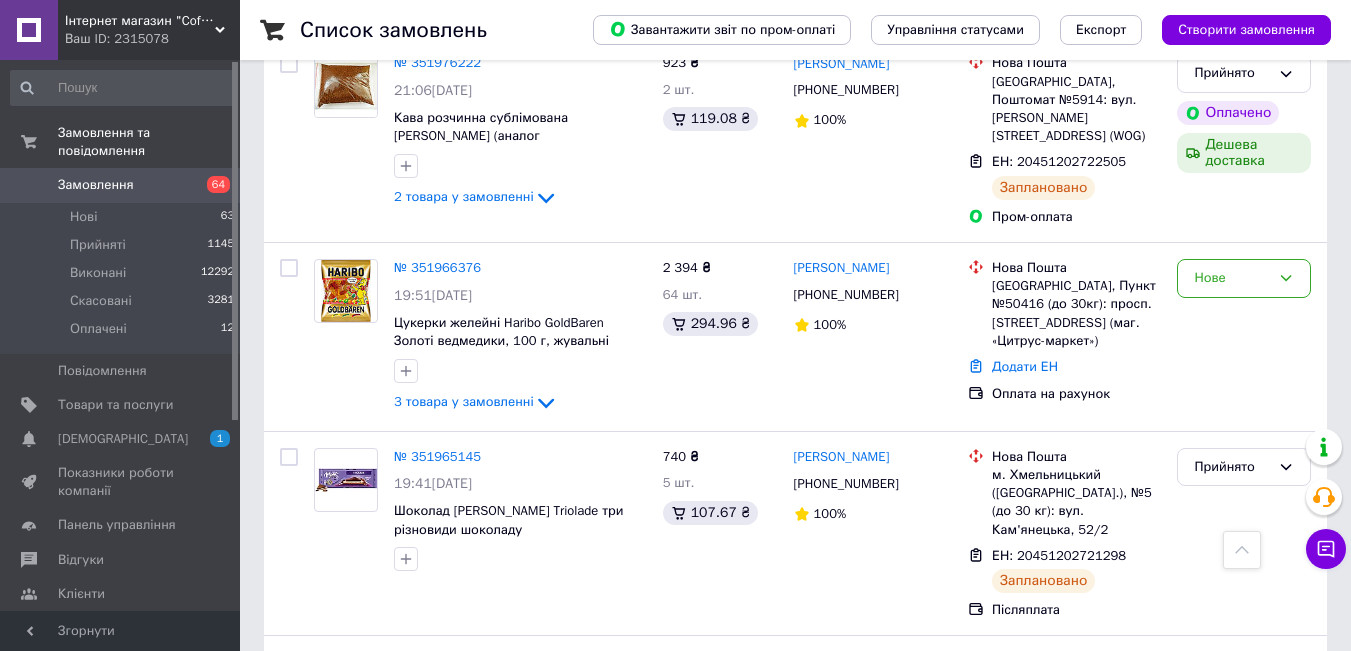 scroll, scrollTop: 2300, scrollLeft: 0, axis: vertical 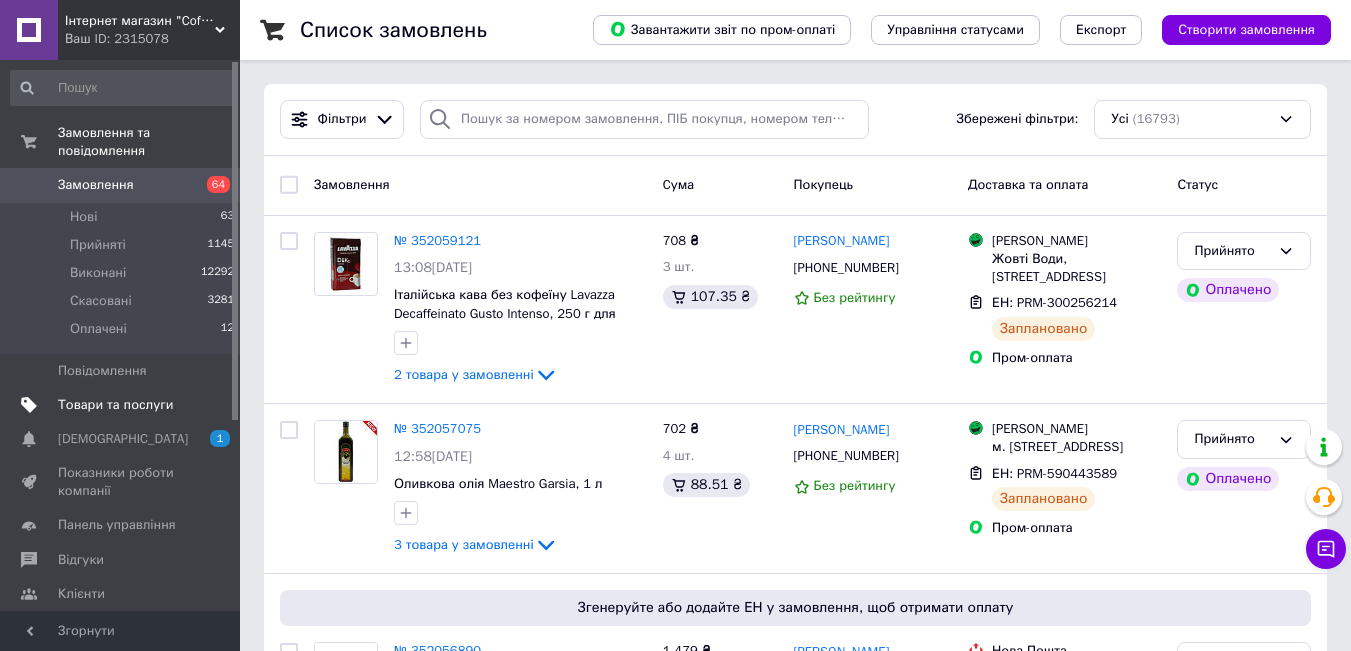 click on "Товари та послуги" at bounding box center [121, 405] 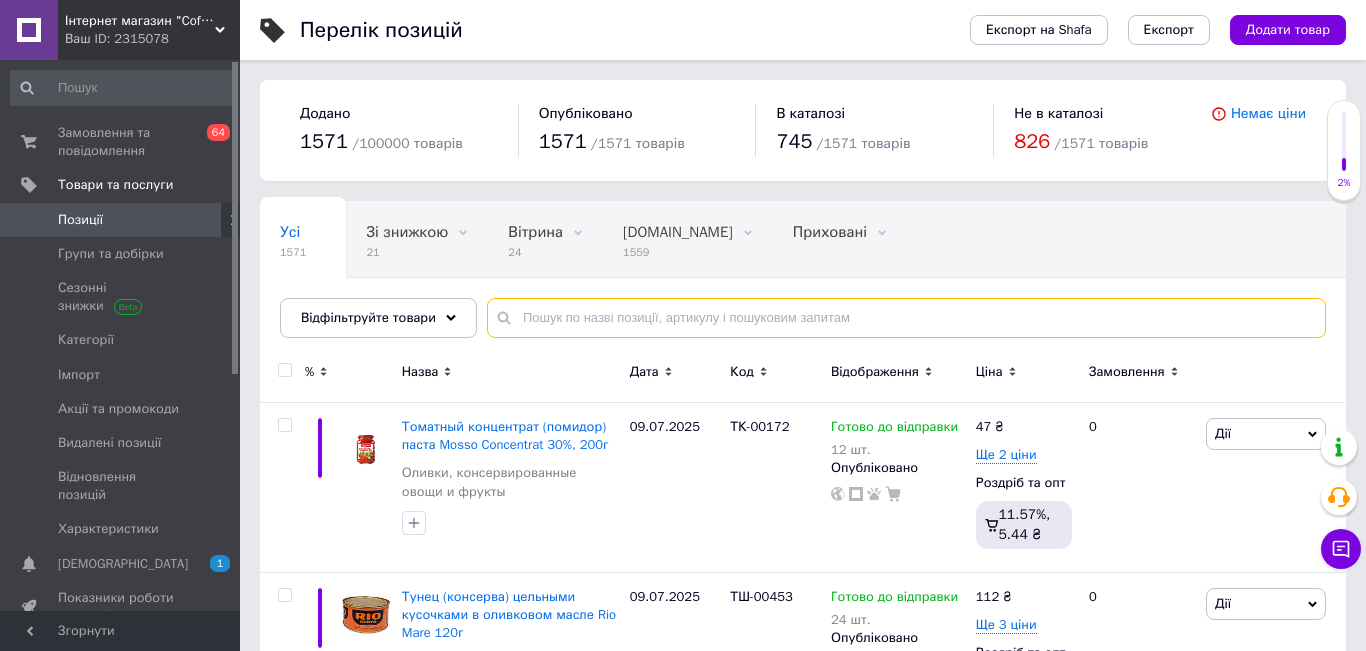 click at bounding box center (906, 318) 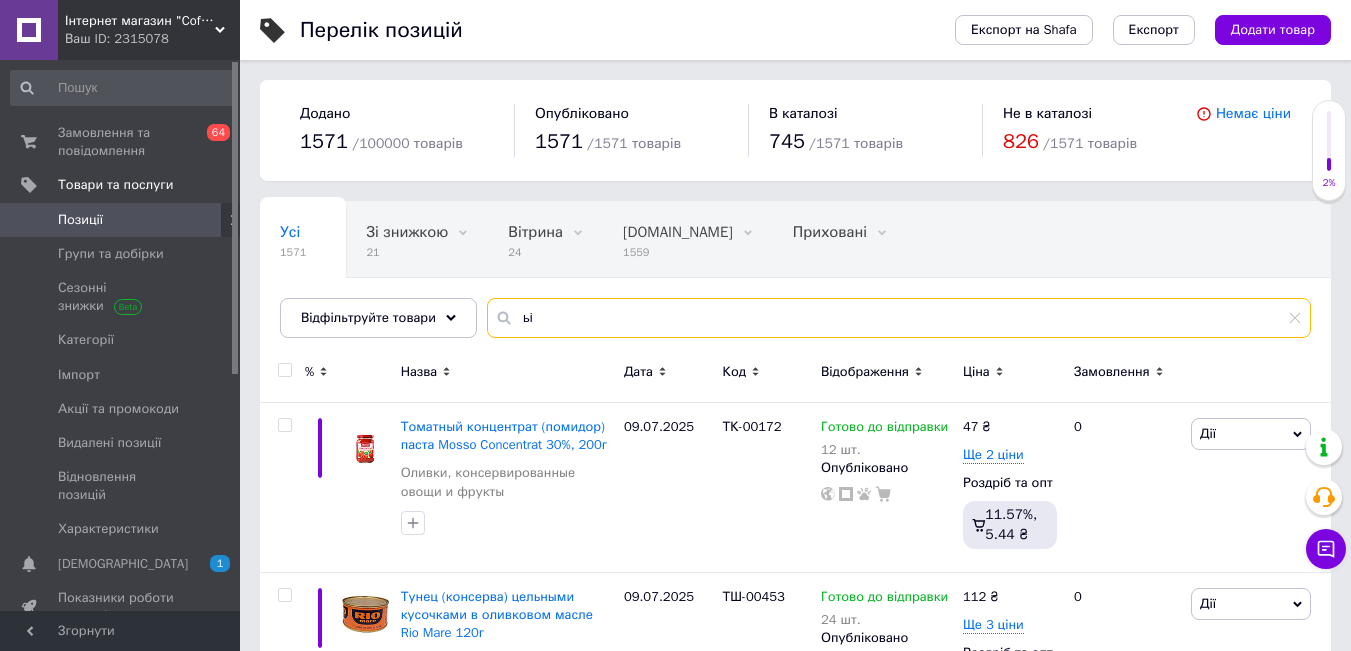 type on "ь" 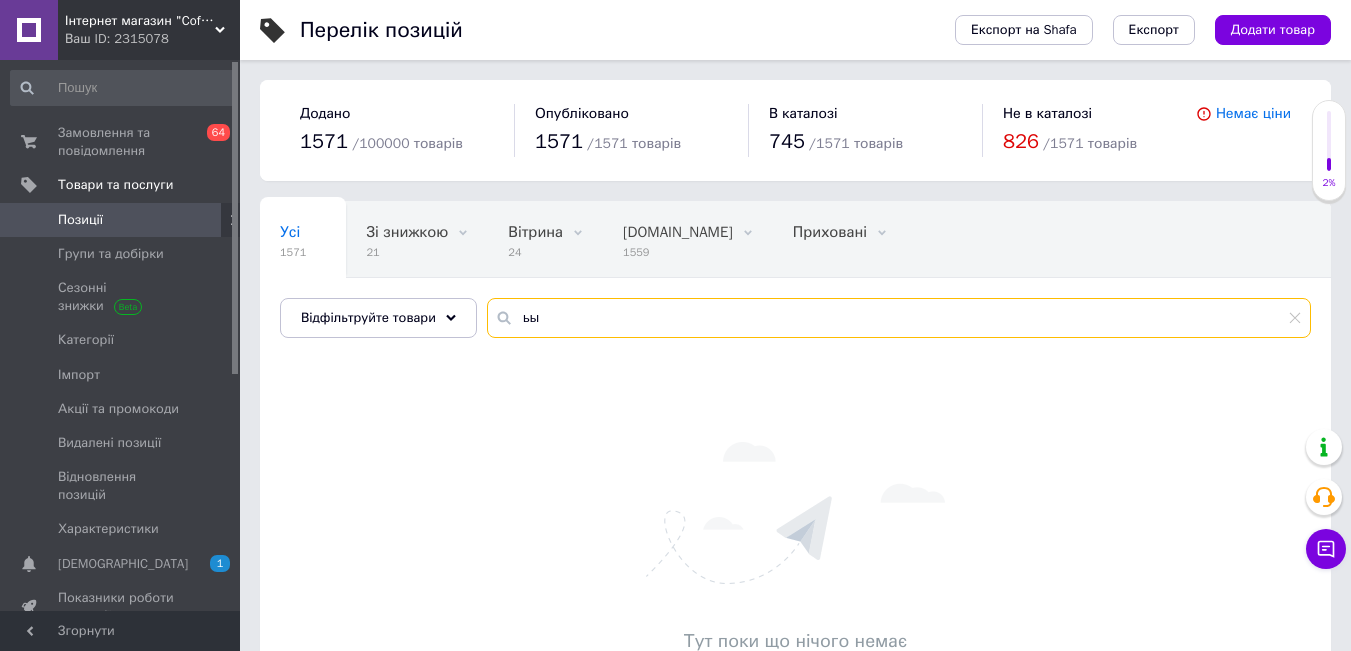 type on "ь" 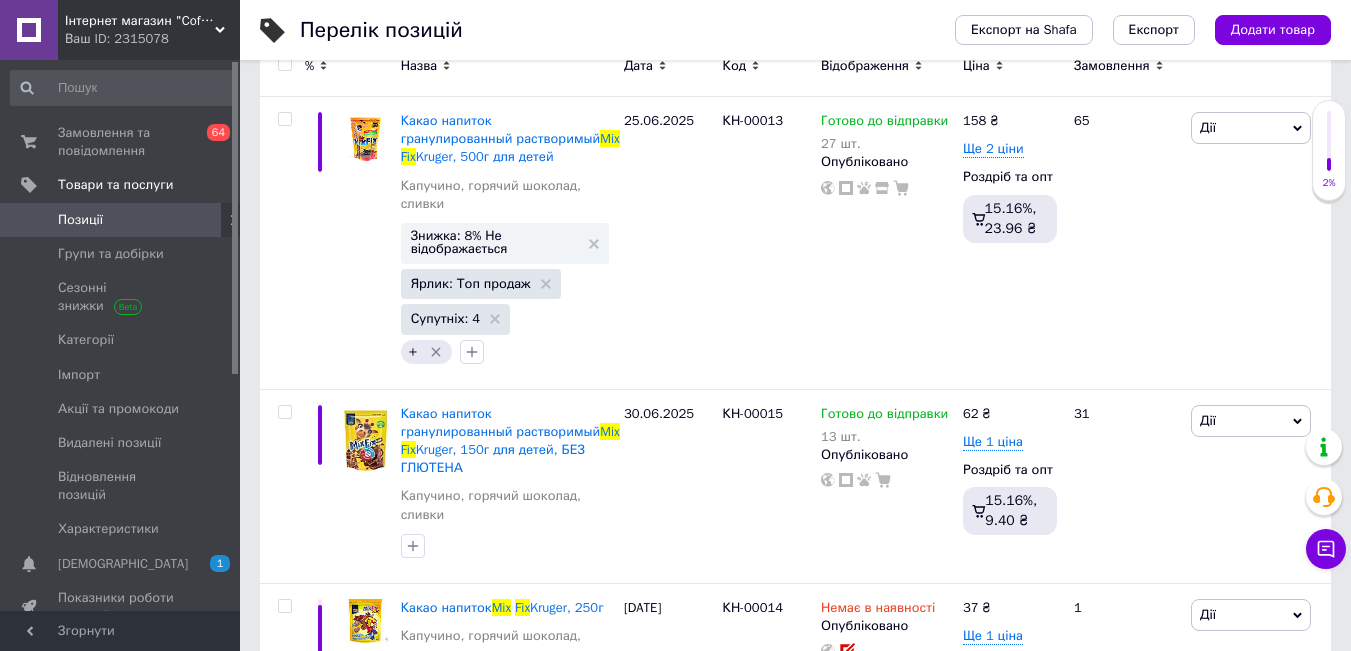scroll, scrollTop: 400, scrollLeft: 0, axis: vertical 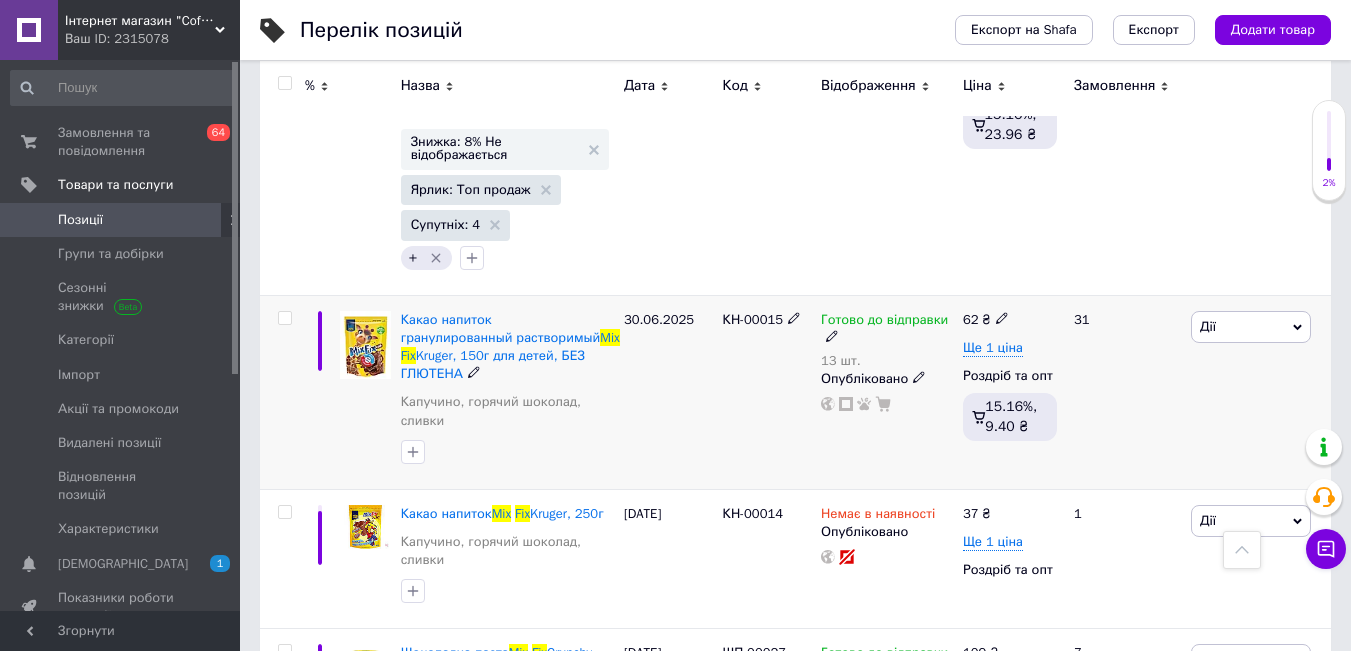 type on "mix fix" 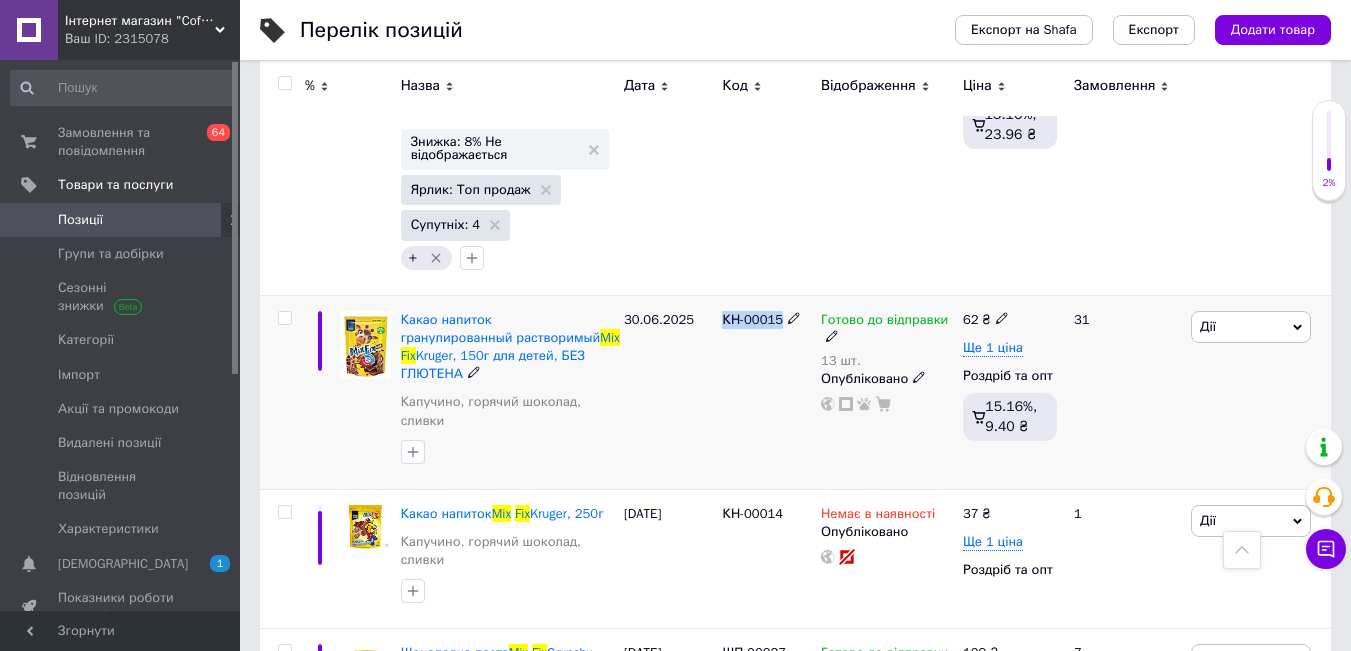 drag, startPoint x: 780, startPoint y: 314, endPoint x: 723, endPoint y: 325, distance: 58.0517 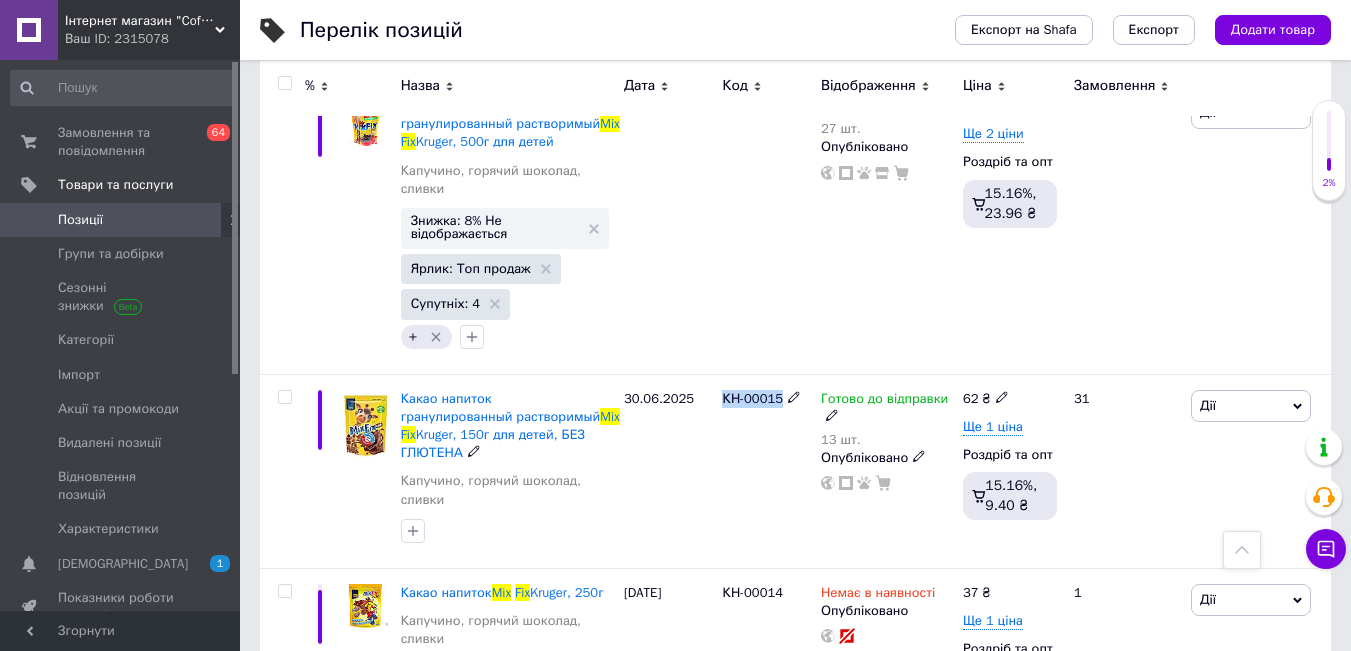 scroll, scrollTop: 300, scrollLeft: 0, axis: vertical 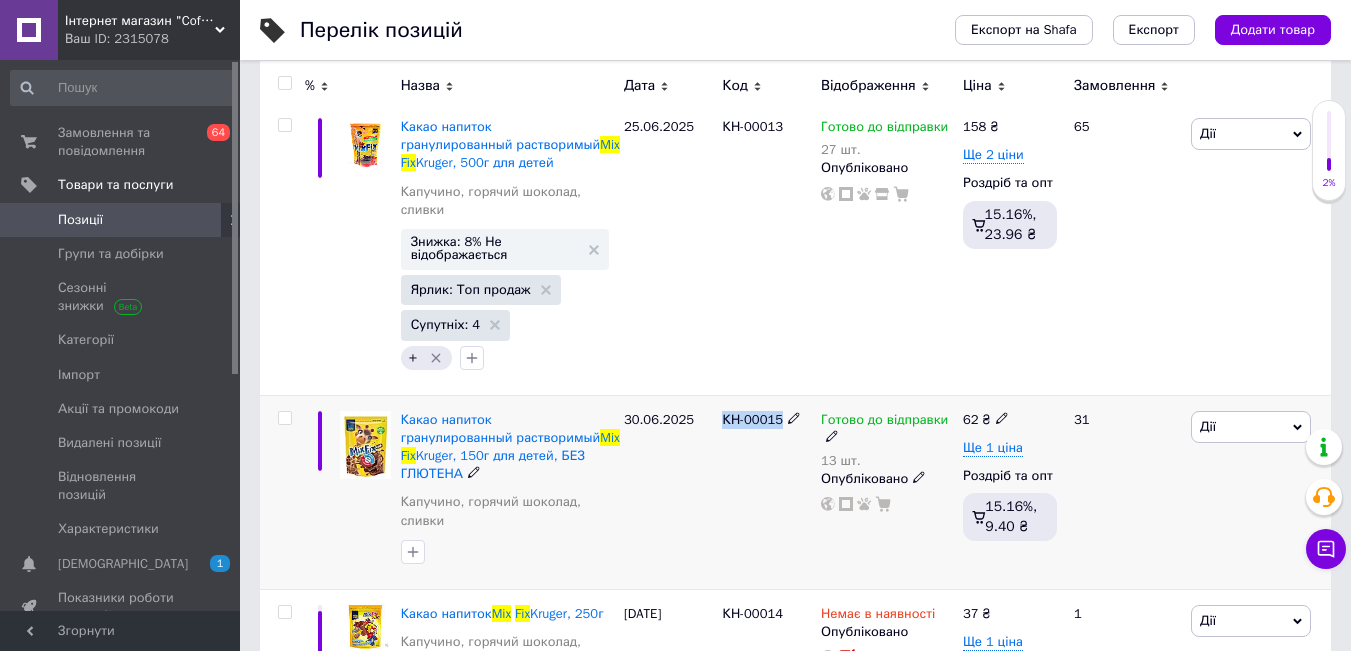 copy on "КН-00015" 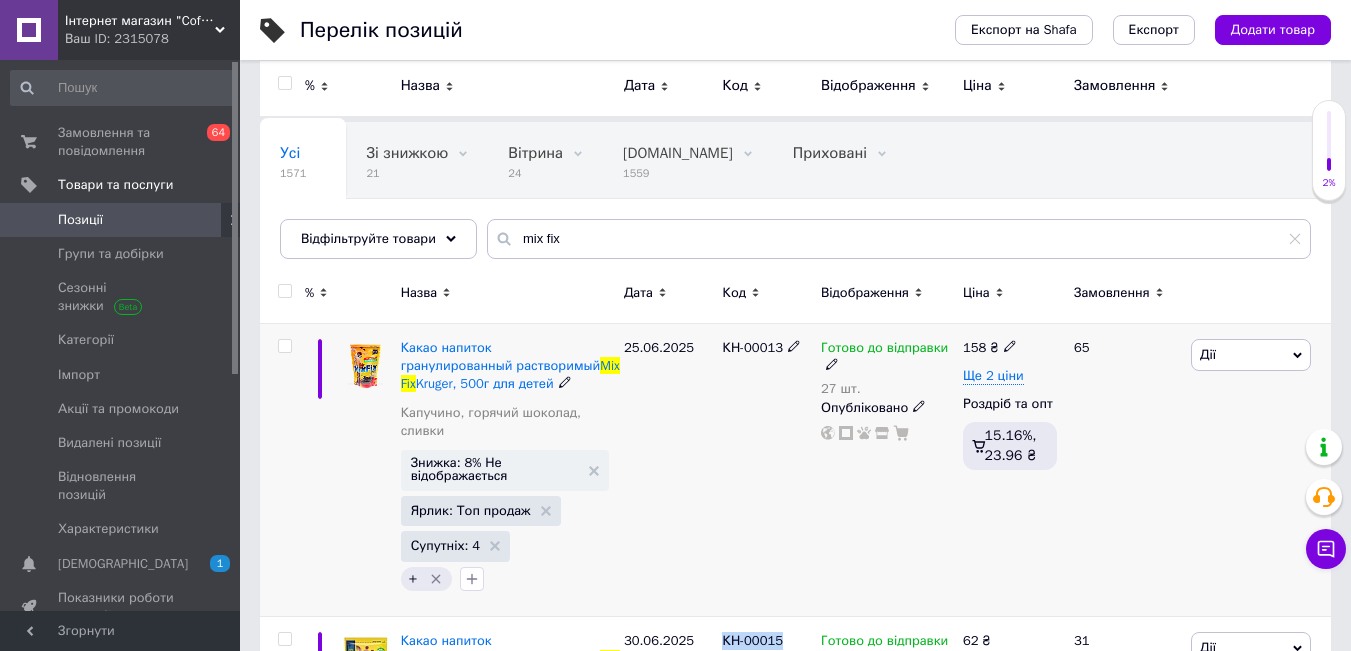 scroll, scrollTop: 0, scrollLeft: 0, axis: both 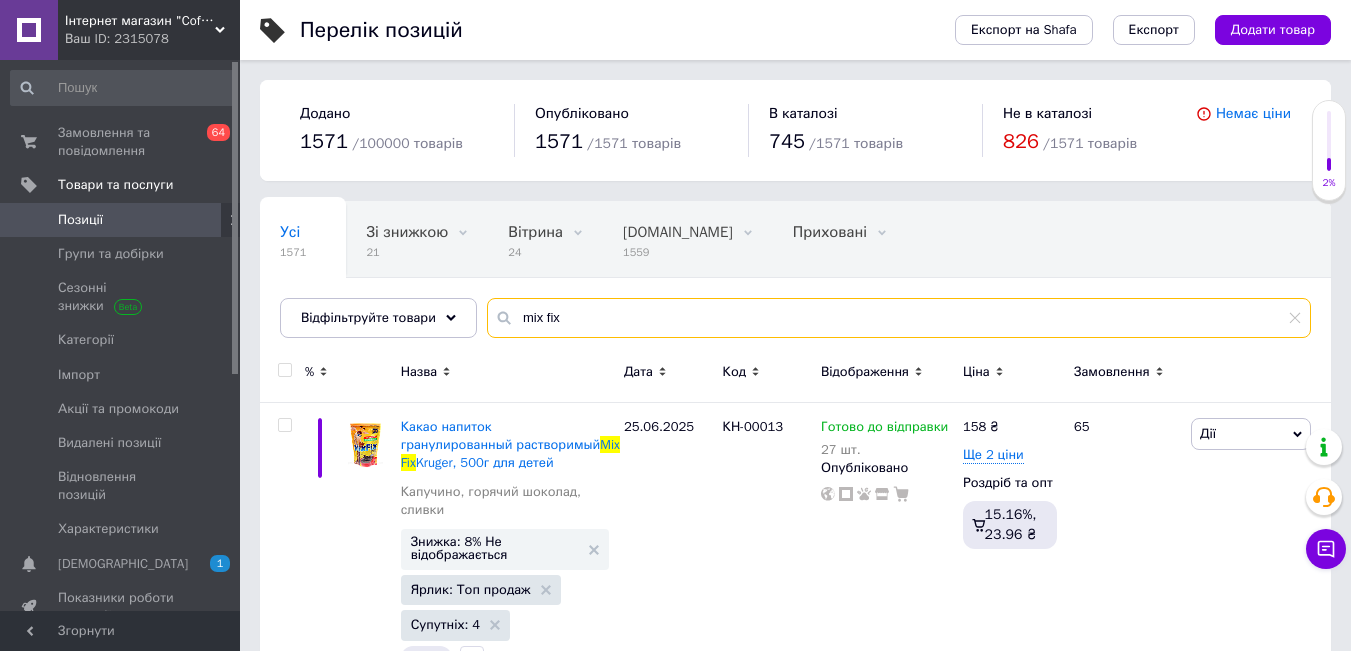 drag, startPoint x: 659, startPoint y: 305, endPoint x: 480, endPoint y: 325, distance: 180.11385 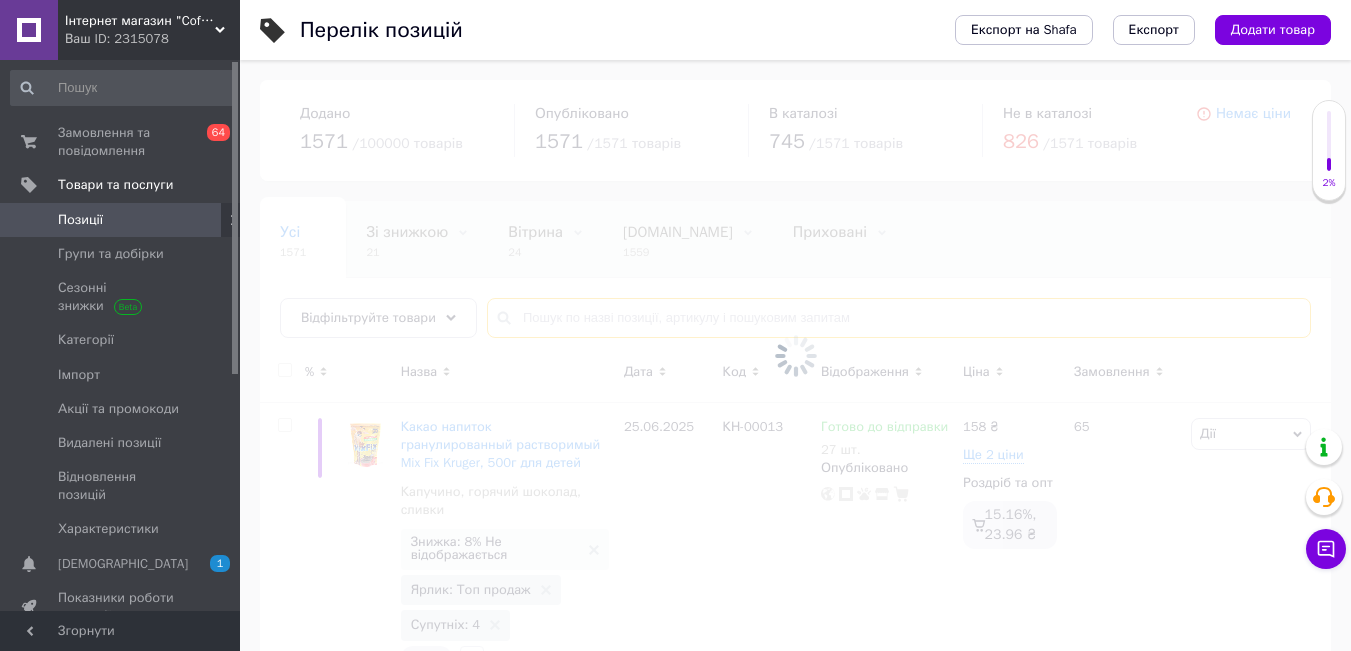 drag, startPoint x: 605, startPoint y: 321, endPoint x: 526, endPoint y: 329, distance: 79.40403 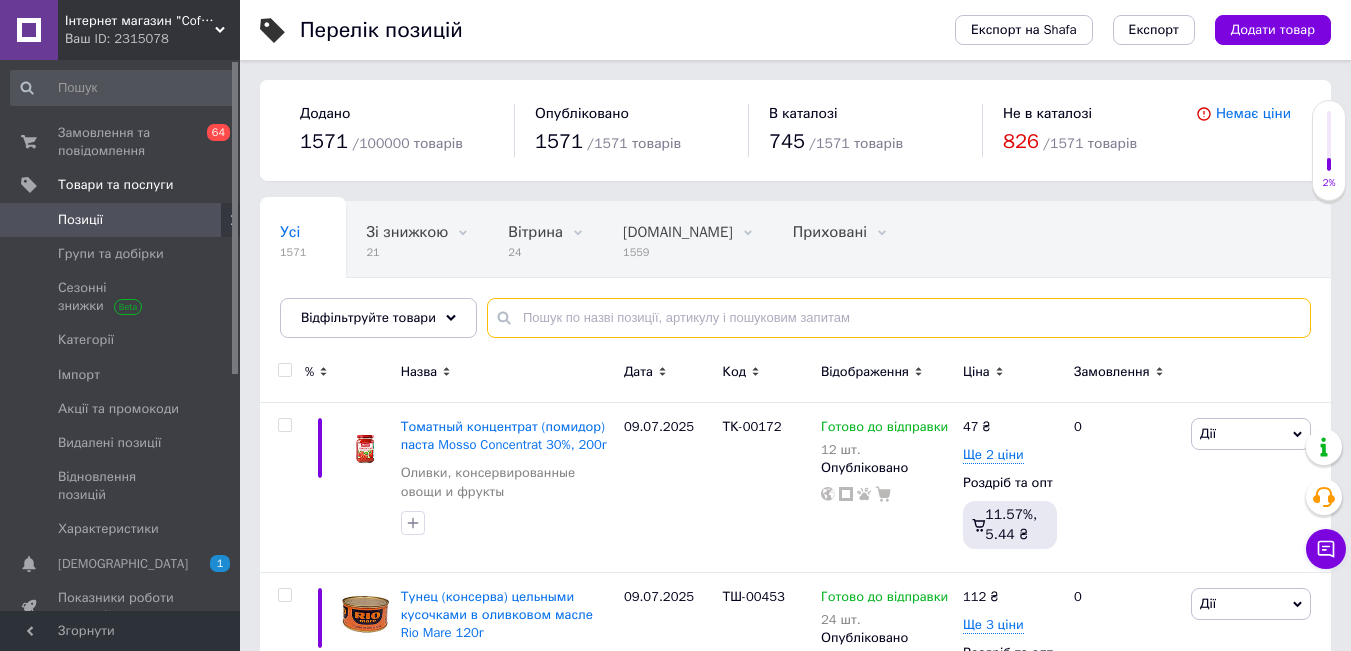click at bounding box center (899, 318) 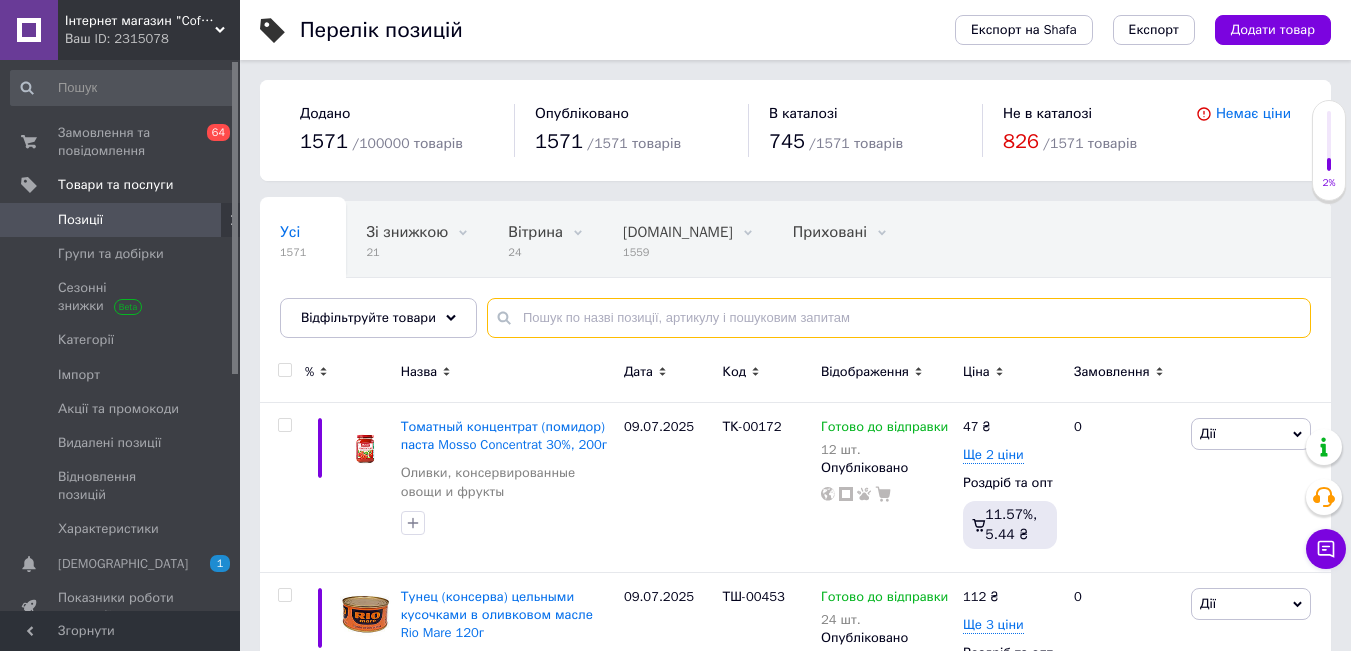 paste on "КН-00015" 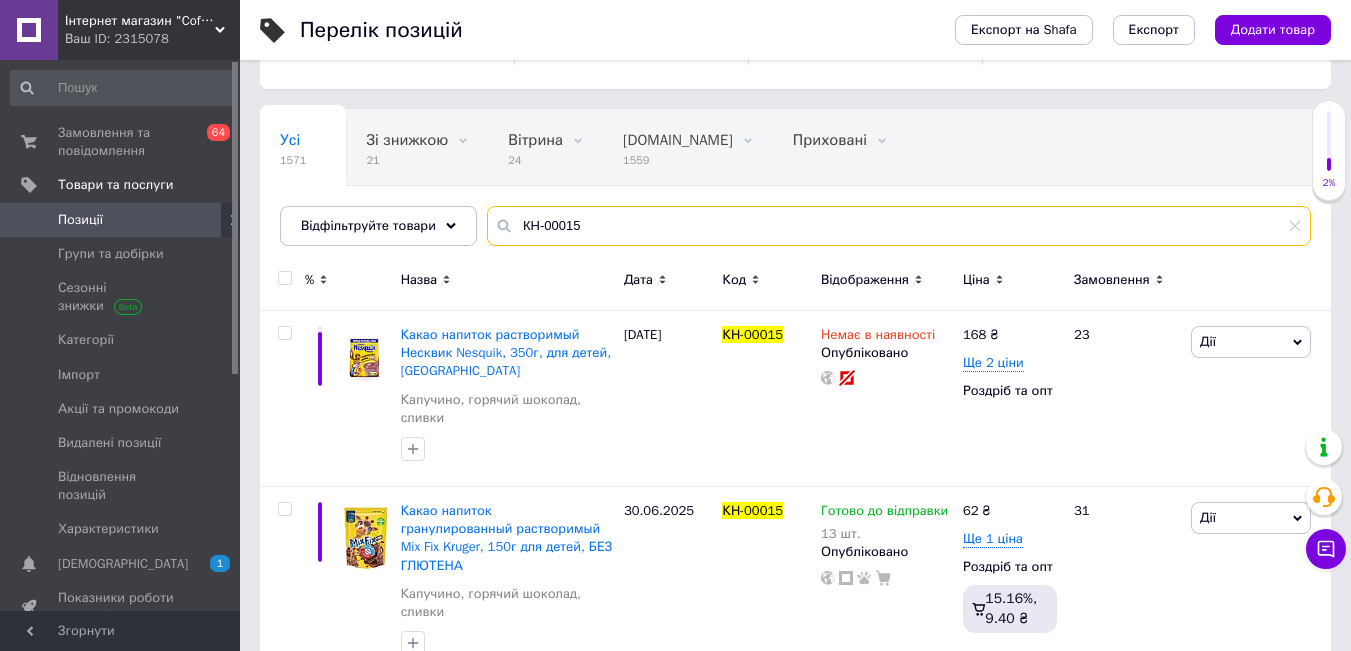 scroll, scrollTop: 141, scrollLeft: 0, axis: vertical 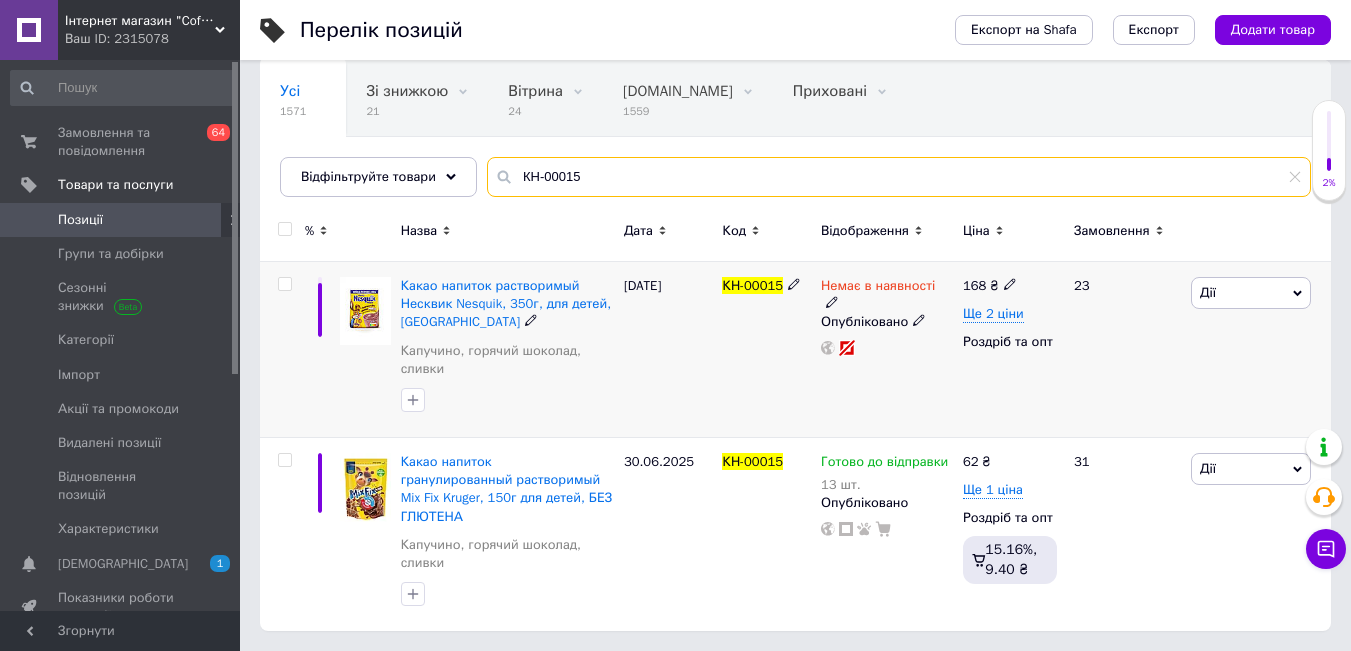 type on "КН-00015" 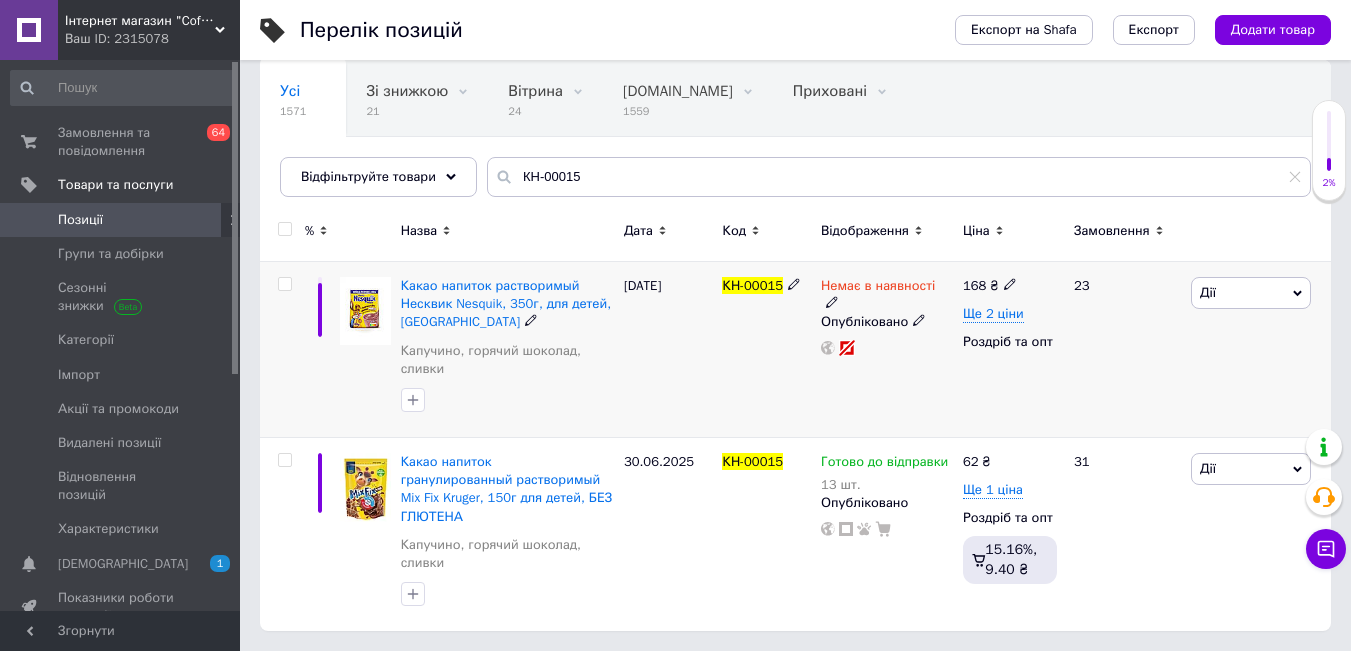 click 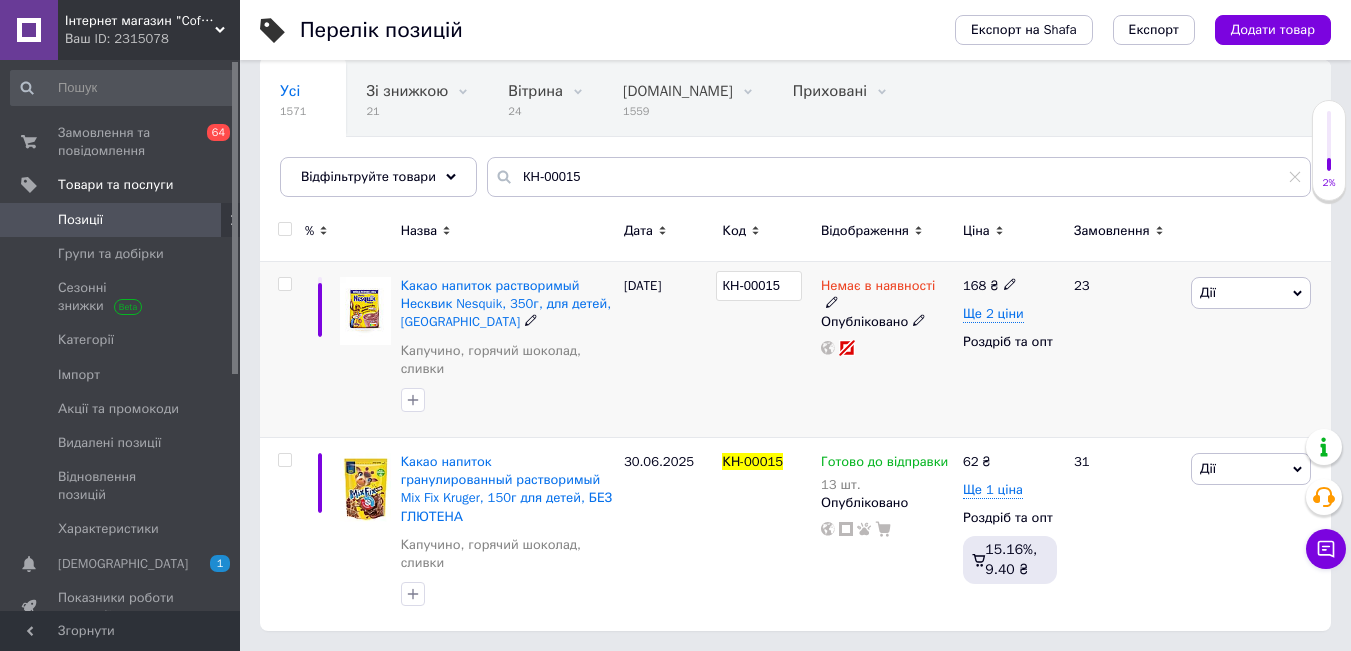 click on "КН-00015" at bounding box center (759, 286) 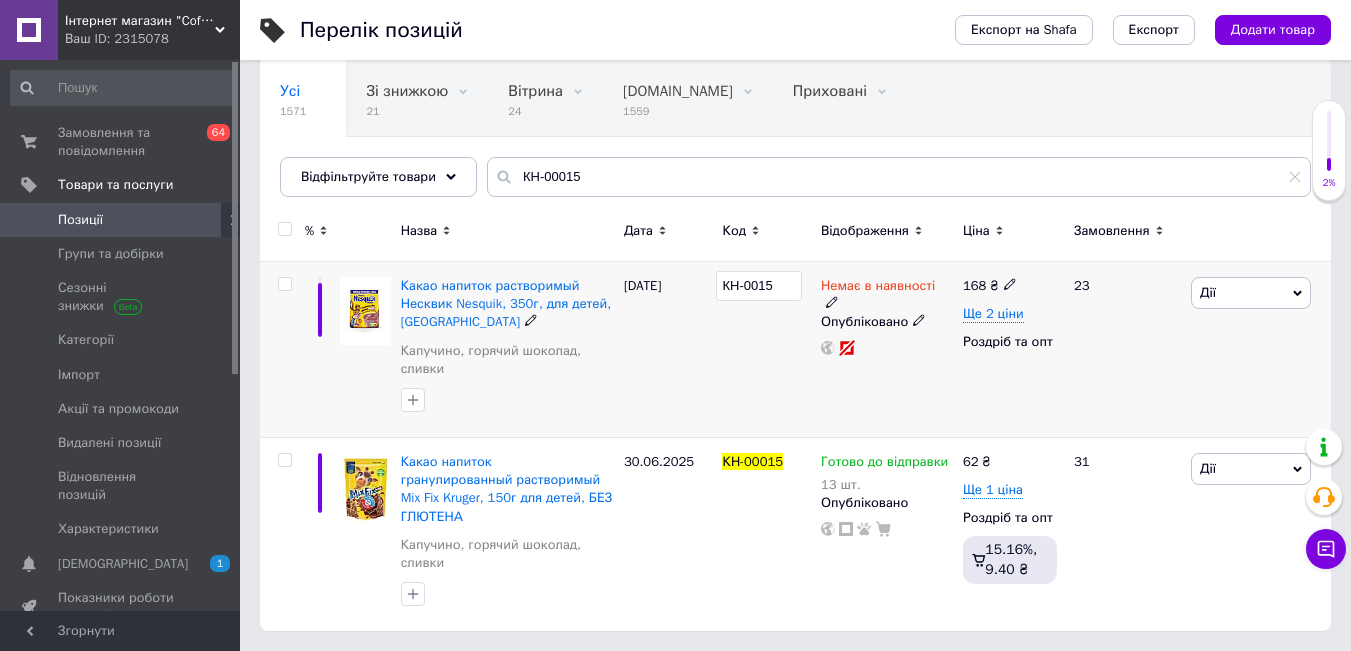 type on "КН-00915" 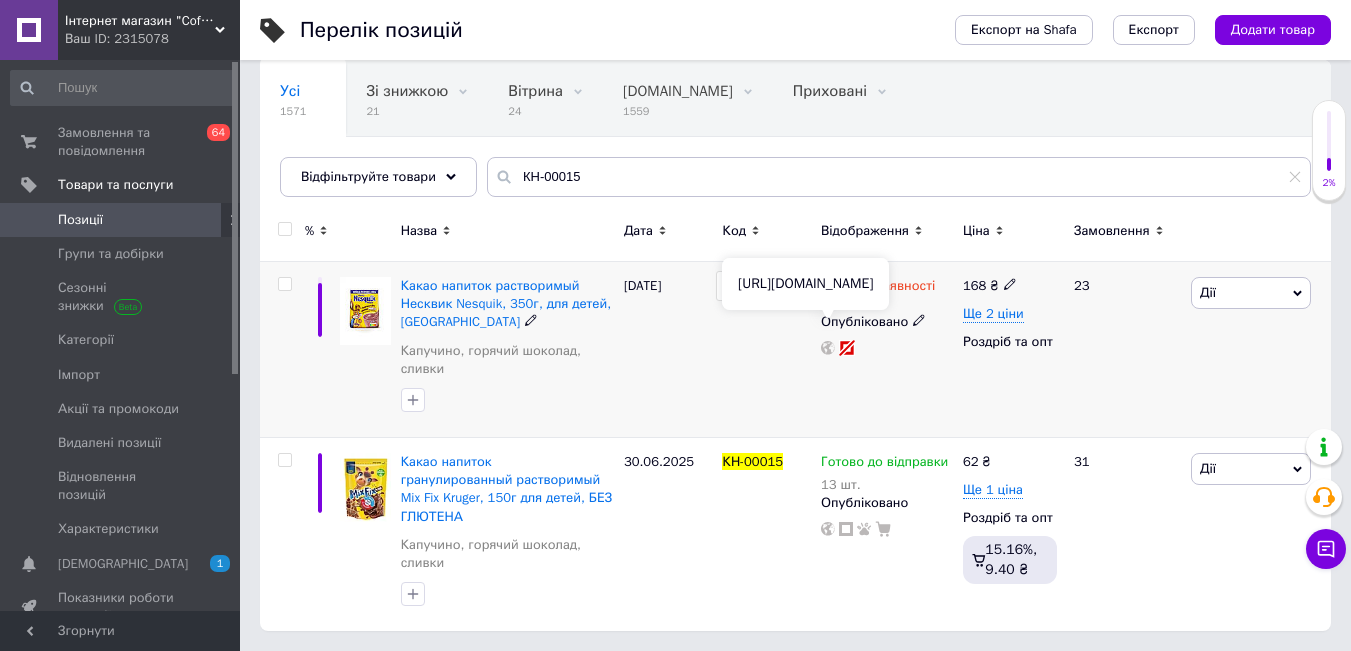 click on "КН-00915" at bounding box center (766, 350) 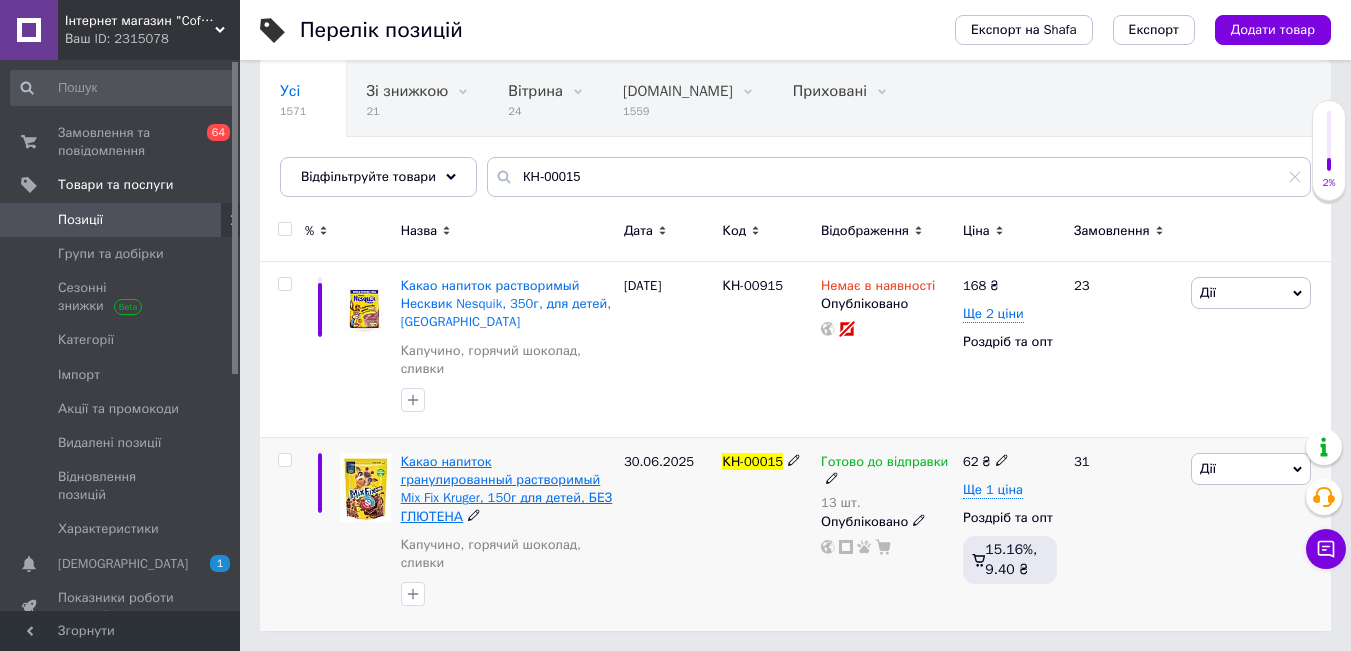 click on "Какао напиток гранулированный растворимый Mix Fix Kruger, 150г для детей, БЕЗ ГЛЮТЕНА" at bounding box center [507, 489] 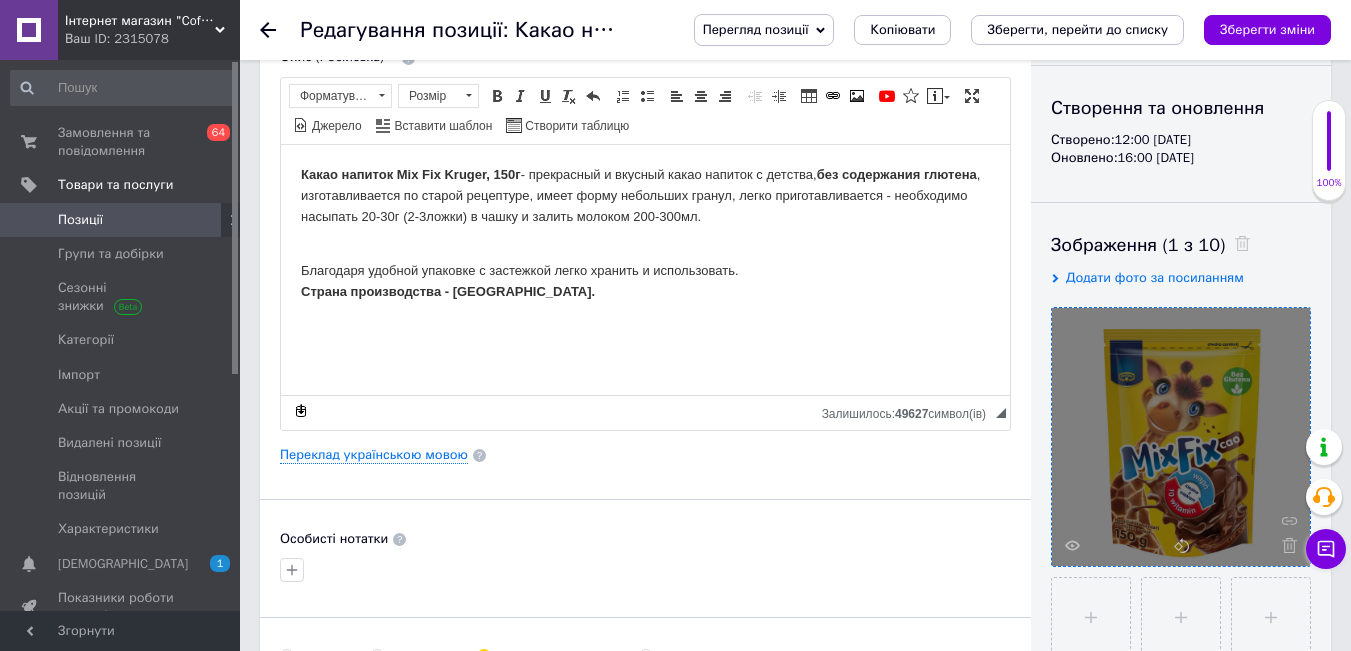 scroll, scrollTop: 300, scrollLeft: 0, axis: vertical 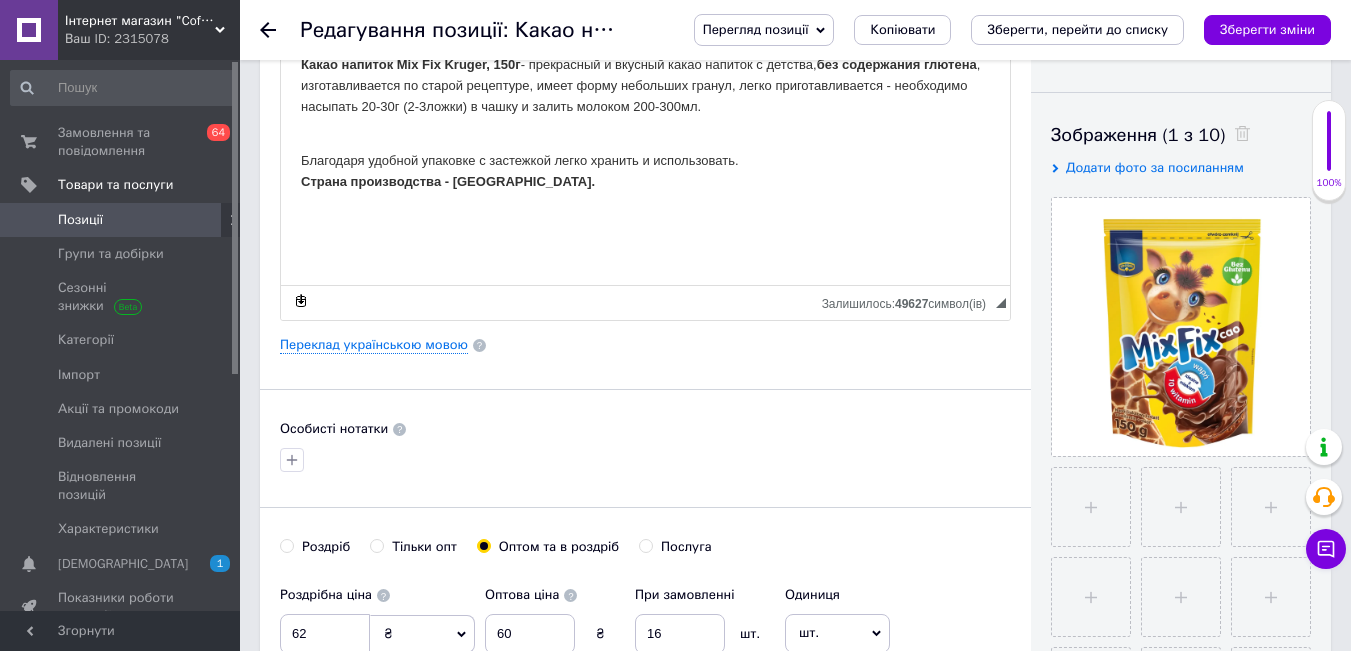click on "Перегляд позиції" at bounding box center (764, 30) 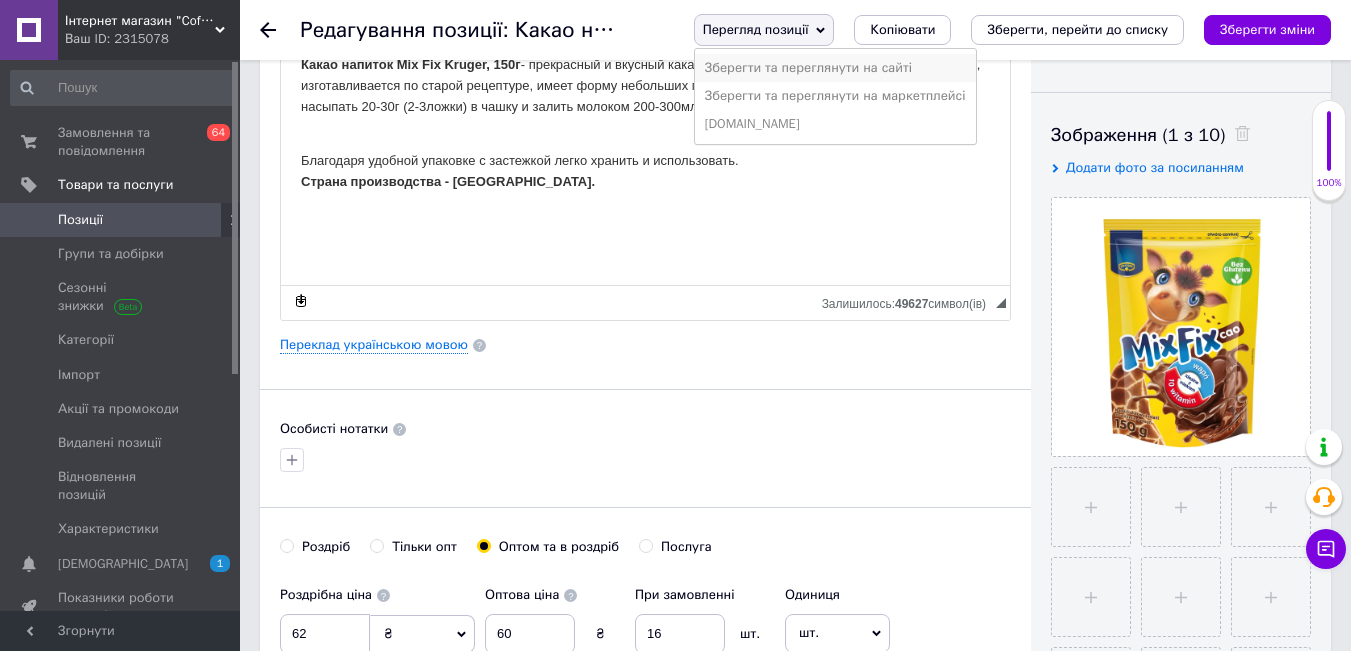 click on "Зберегти та переглянути на сайті" at bounding box center (835, 68) 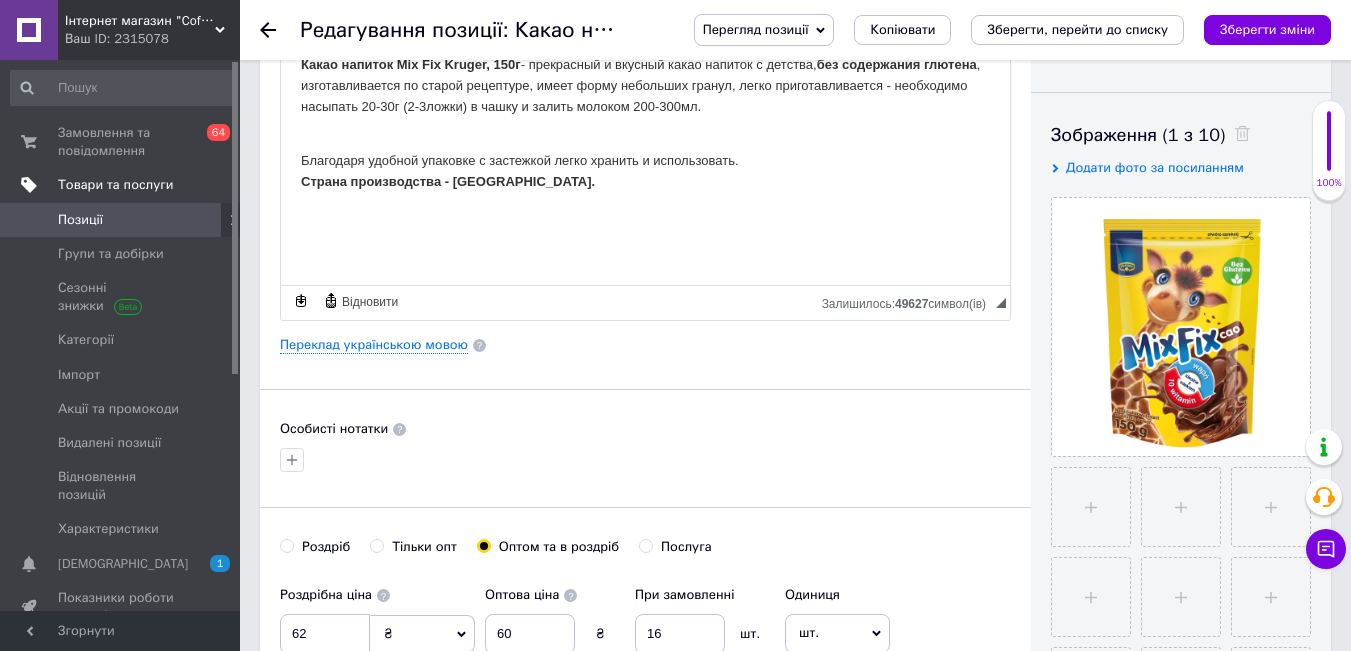 click on "Товари та послуги" at bounding box center [123, 185] 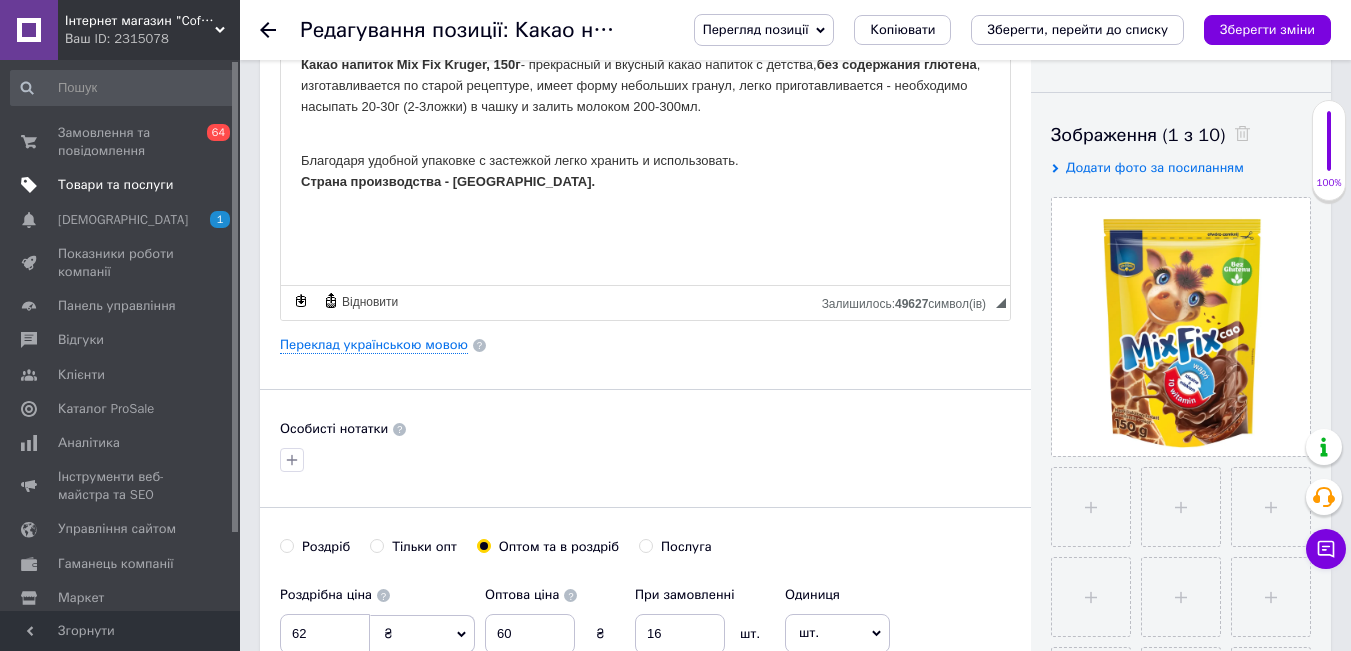 click on "Товари та послуги" at bounding box center [123, 185] 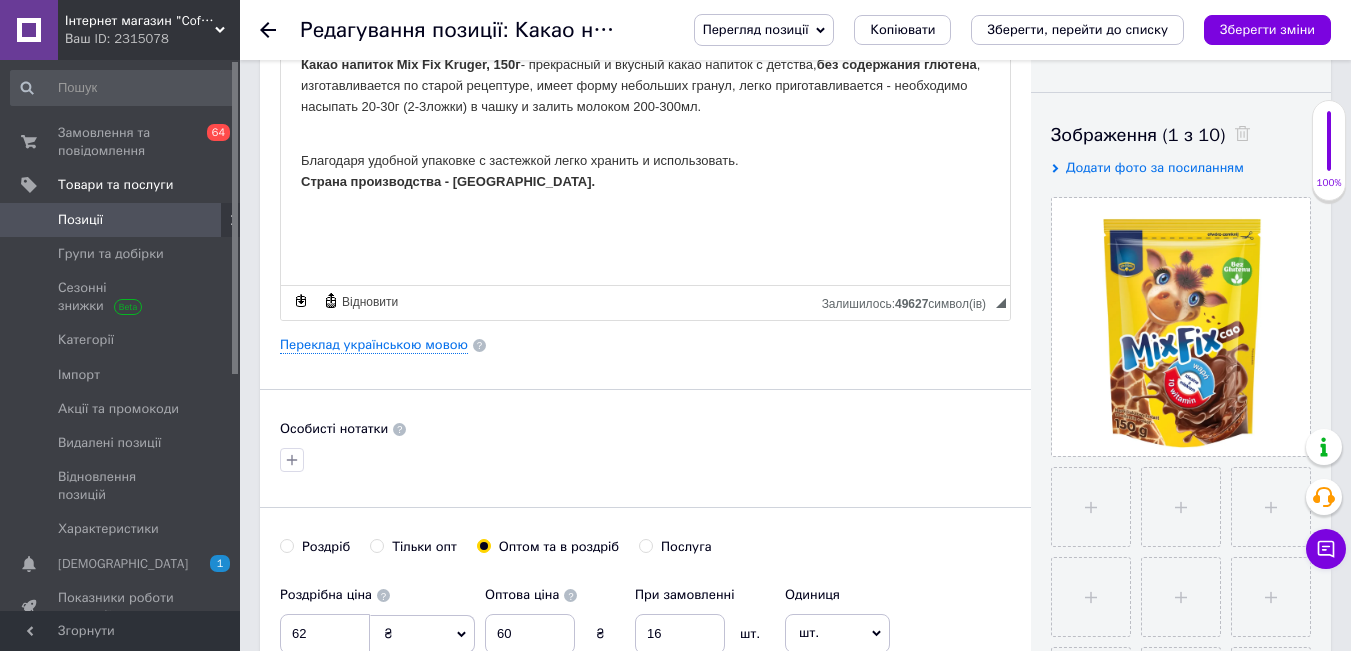 click on "Позиції" at bounding box center (121, 220) 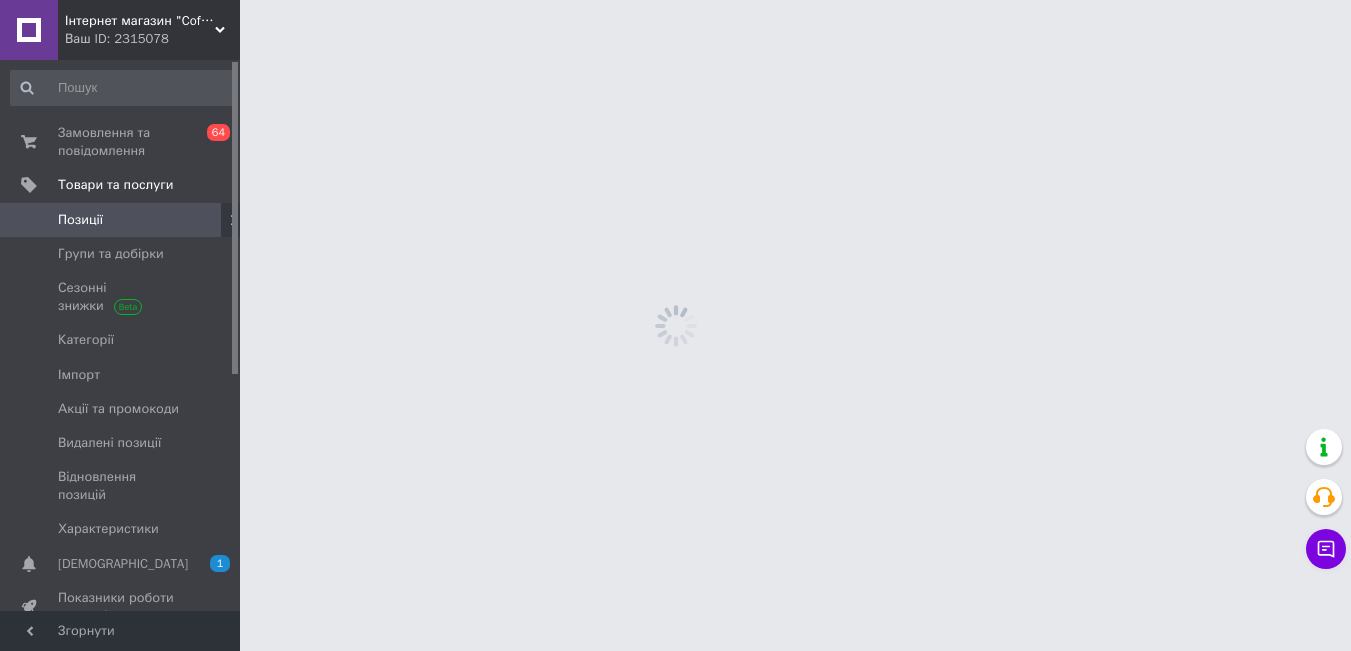 scroll, scrollTop: 0, scrollLeft: 0, axis: both 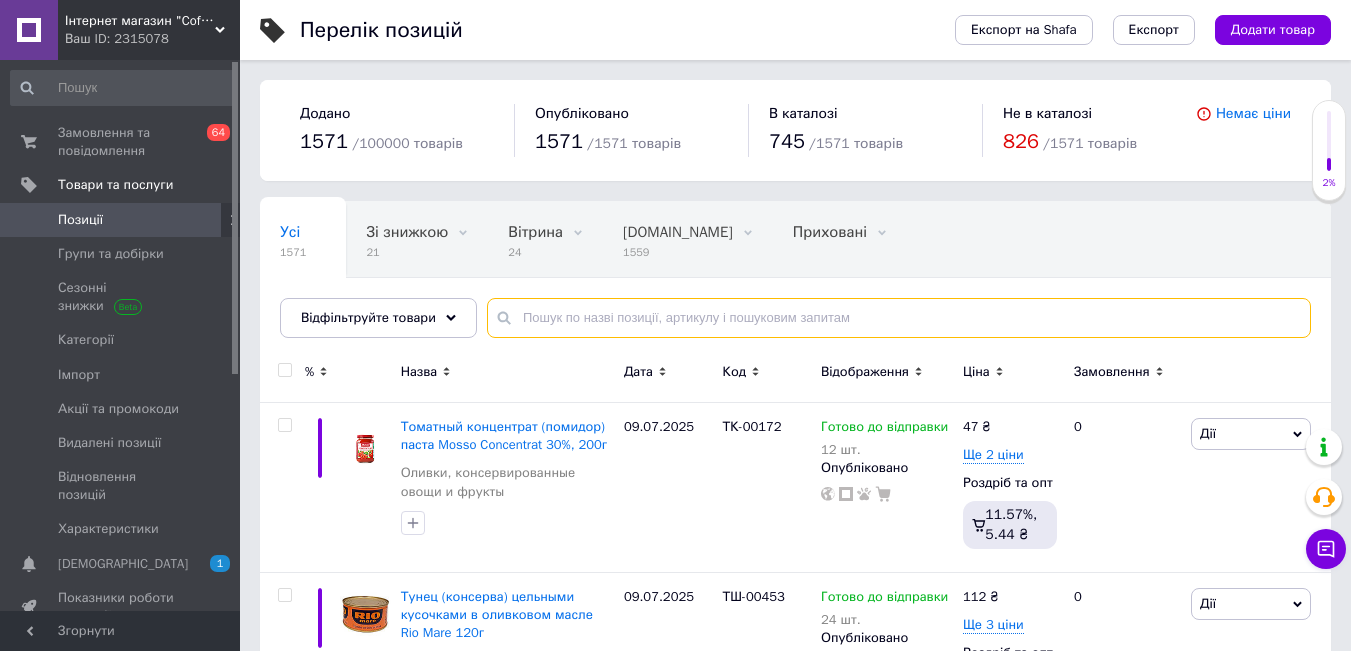 paste on "КТ-00063" 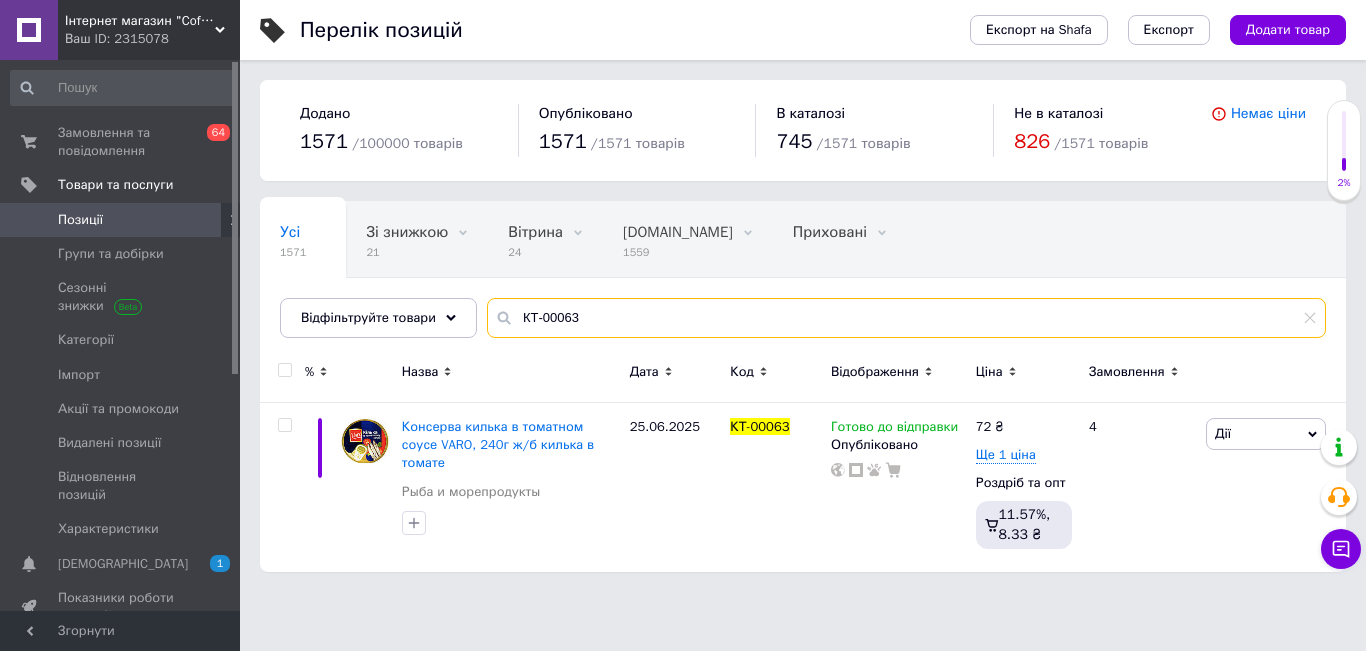 type on "КТ-00063" 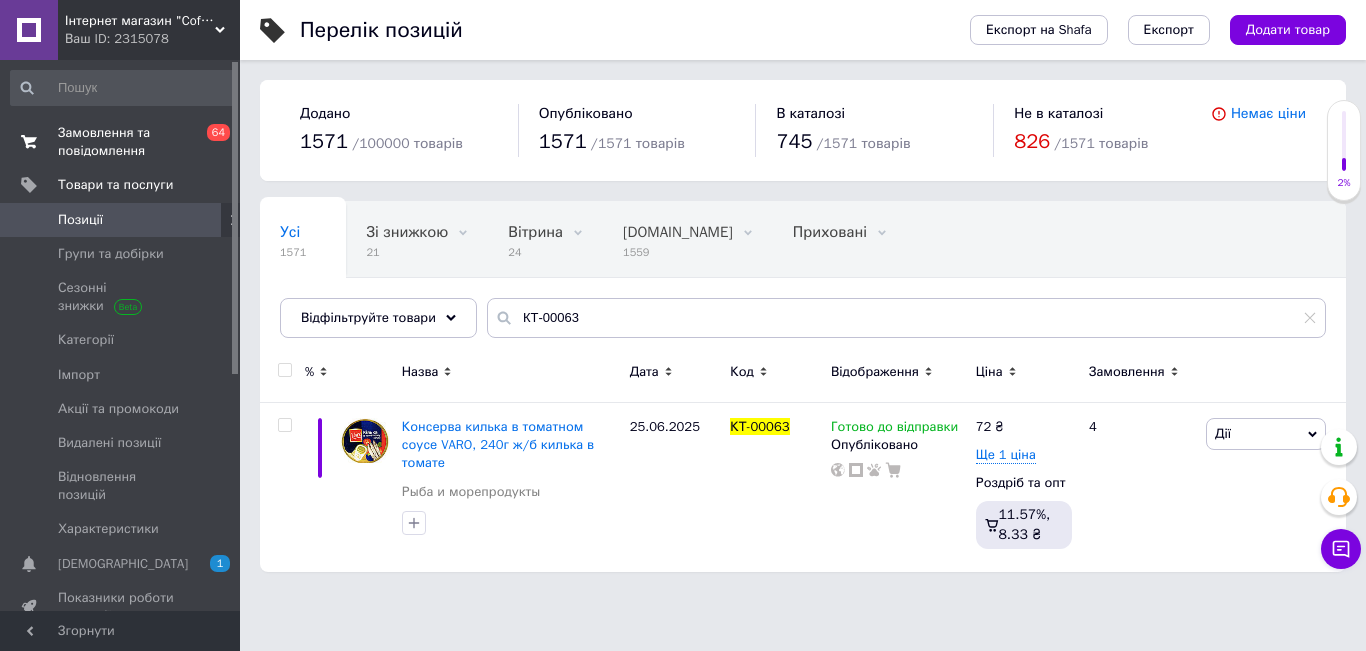 click on "Замовлення та повідомлення" at bounding box center [121, 142] 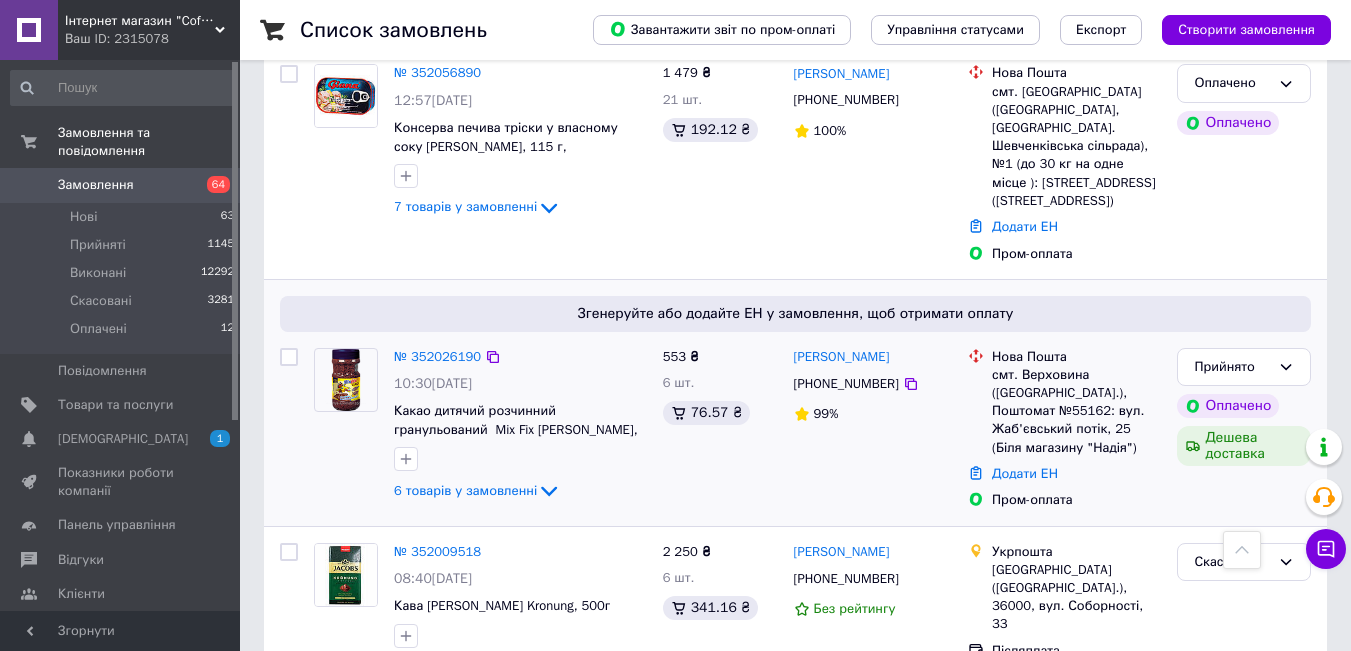 scroll, scrollTop: 600, scrollLeft: 0, axis: vertical 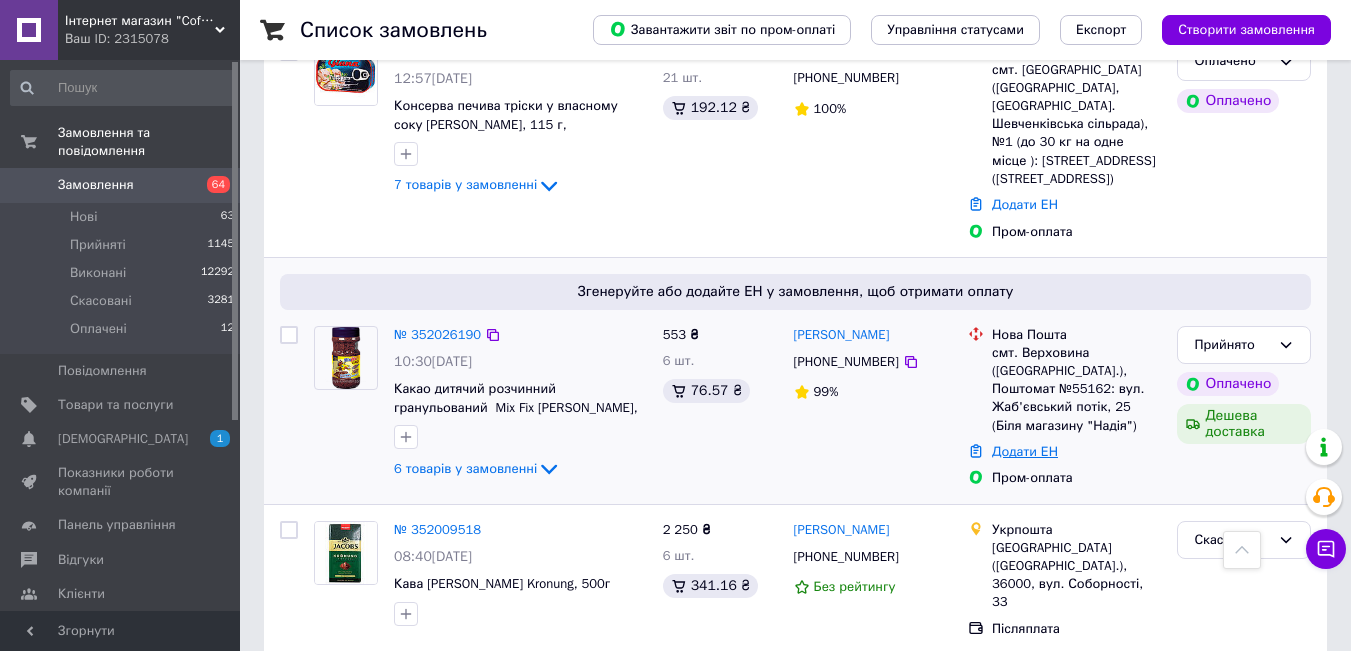 click on "Додати ЕН" at bounding box center [1025, 451] 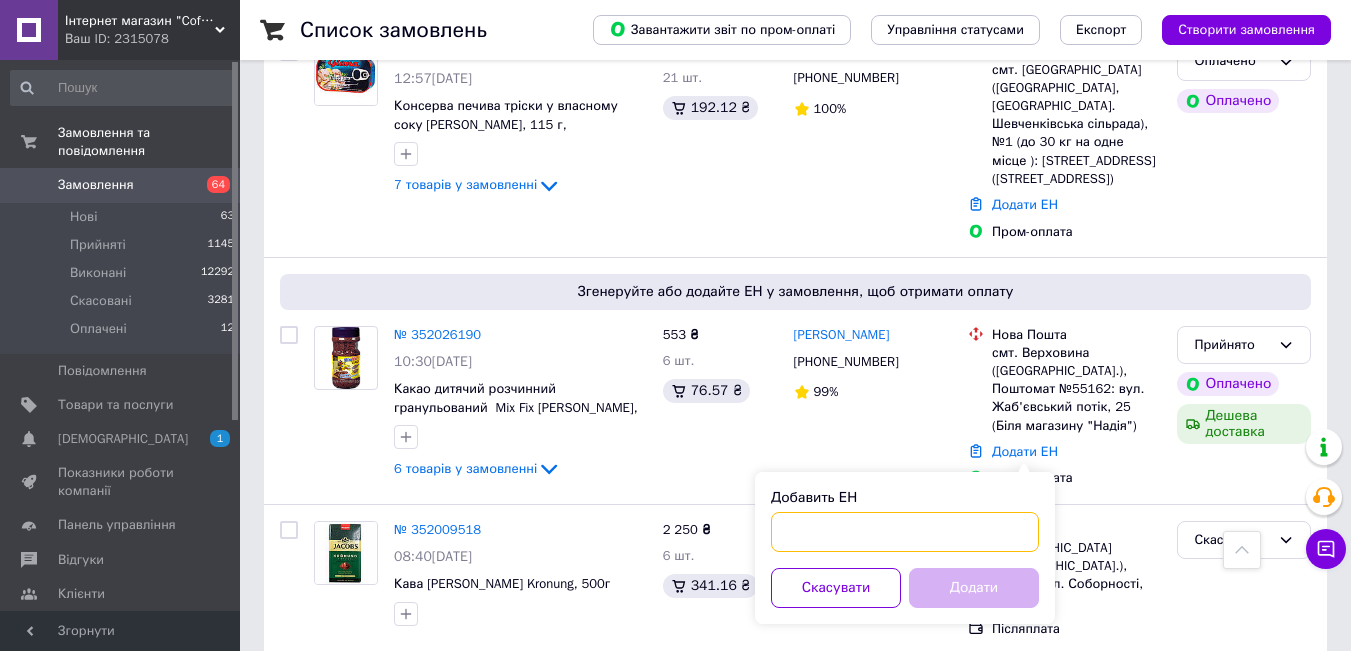 paste on "20451203089969" 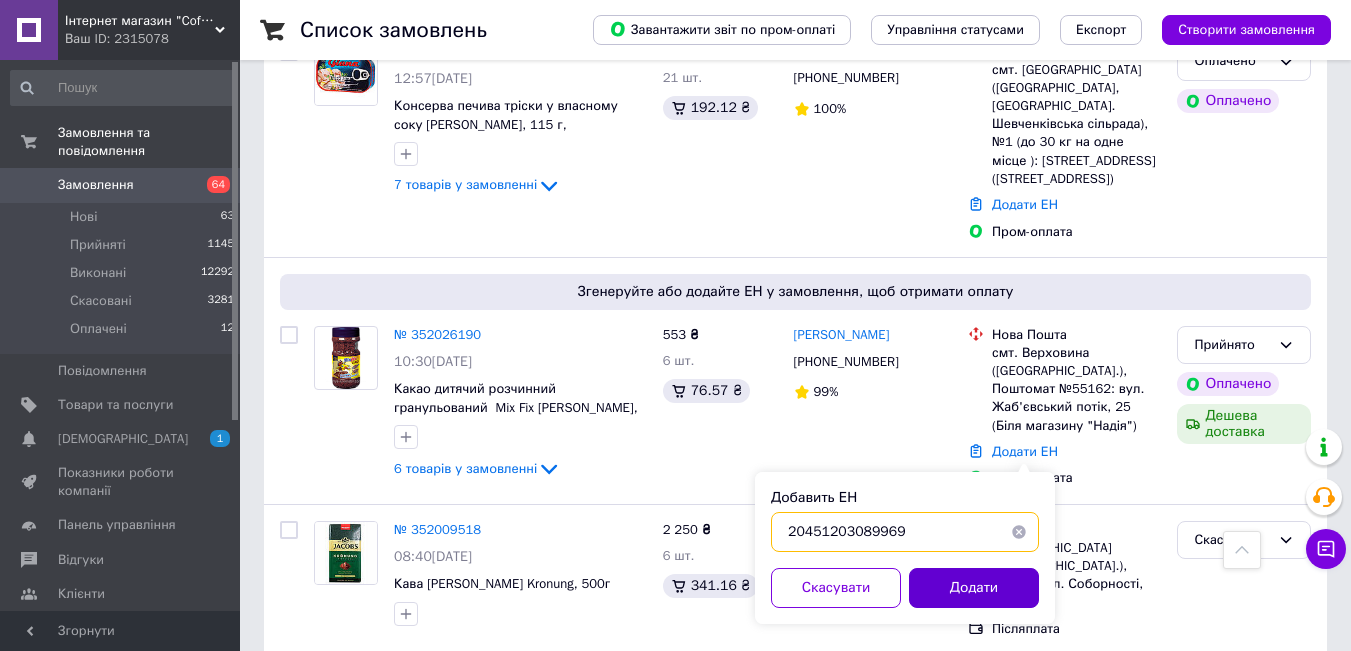 type on "20451203089969" 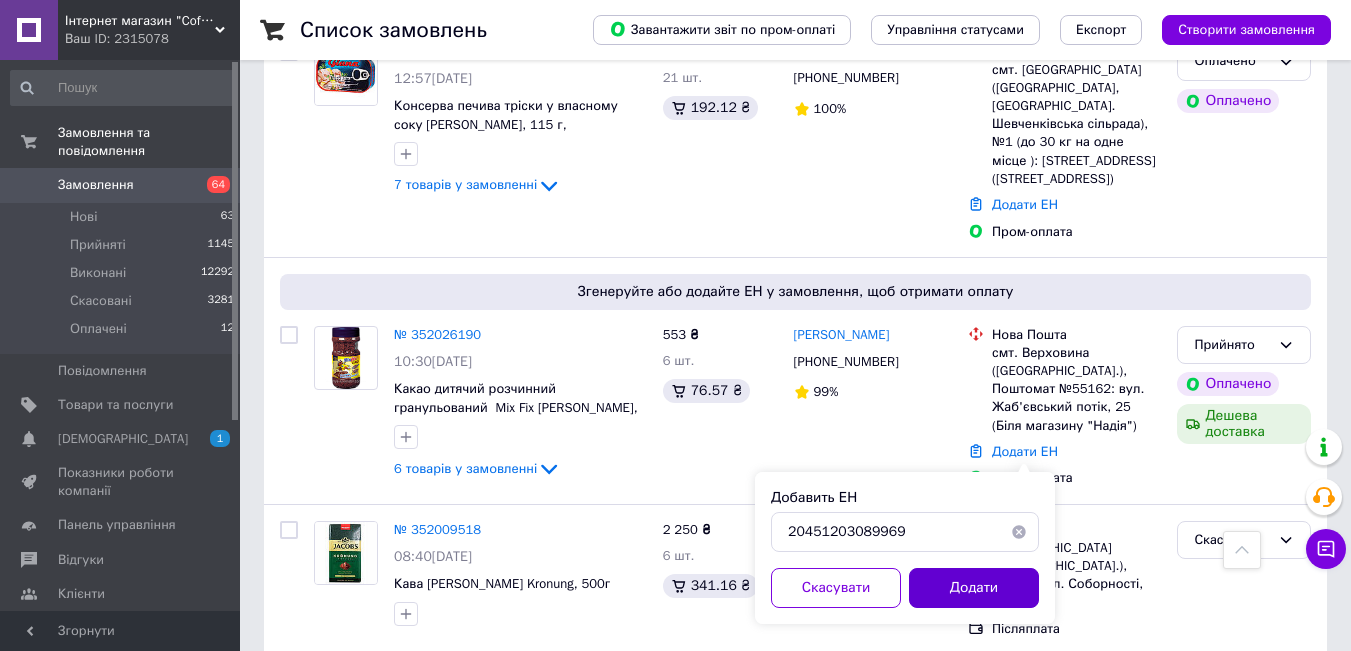 click on "Додати" at bounding box center [974, 588] 